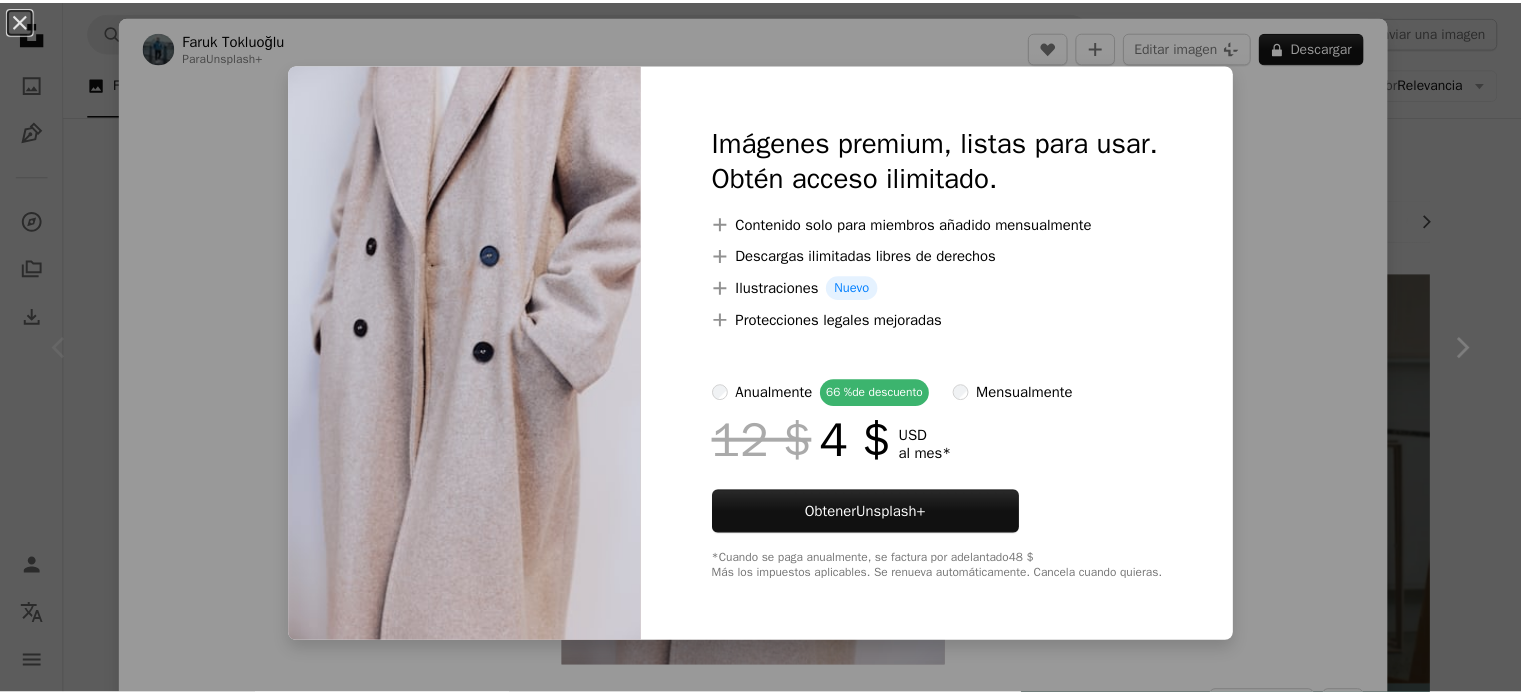 scroll, scrollTop: 200, scrollLeft: 0, axis: vertical 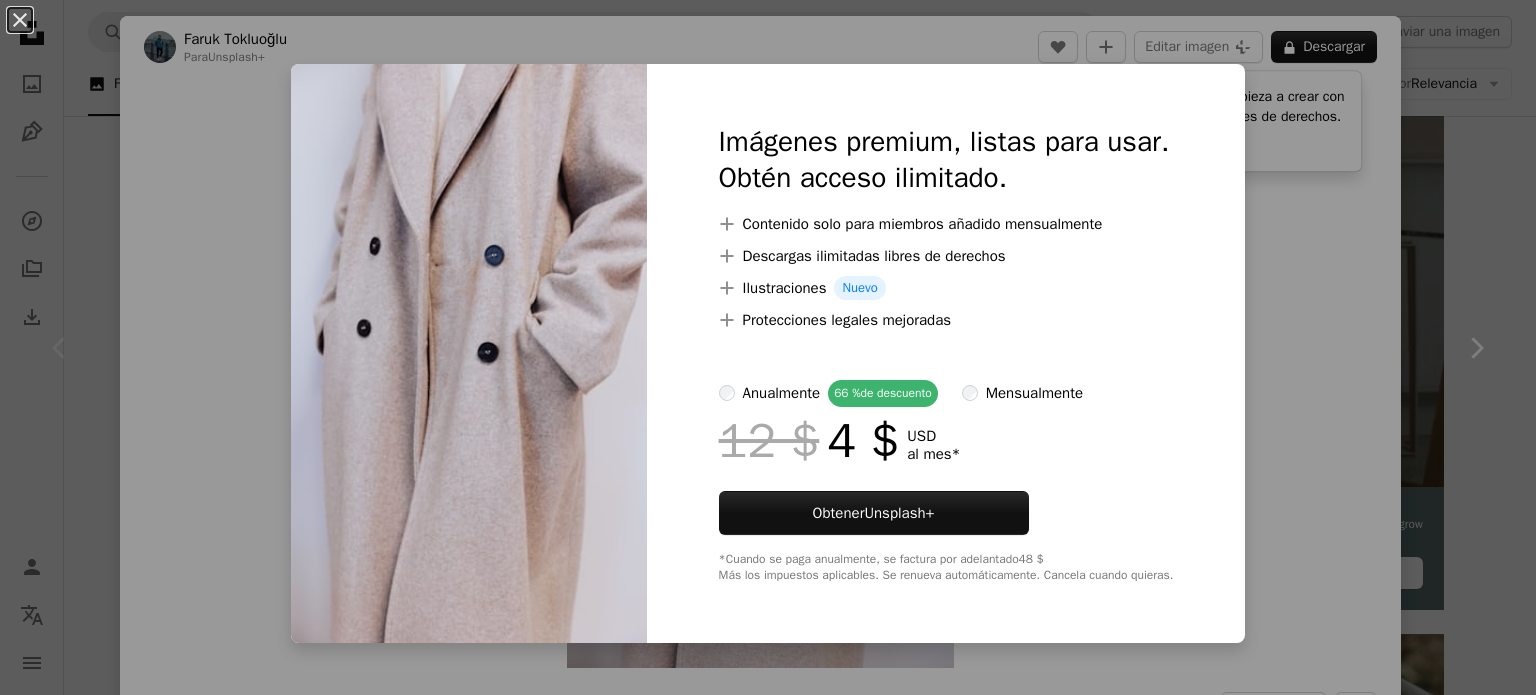 click on "An X shape Imágenes premium, listas para usar. Obtén acceso ilimitado. A plus sign Contenido solo para miembros añadido mensualmente A plus sign Descargas ilimitadas libres de derechos A plus sign Ilustraciones  Nuevo A plus sign Protecciones legales mejoradas anualmente 66 %  de descuento mensualmente 12 $   4 $ USD al mes * Obtener  Unsplash+ *Cuando se paga anualmente, se factura por adelantado  48 $ Más los impuestos aplicables. Se renueva automáticamente. Cancela cuando quieras." at bounding box center [768, 347] 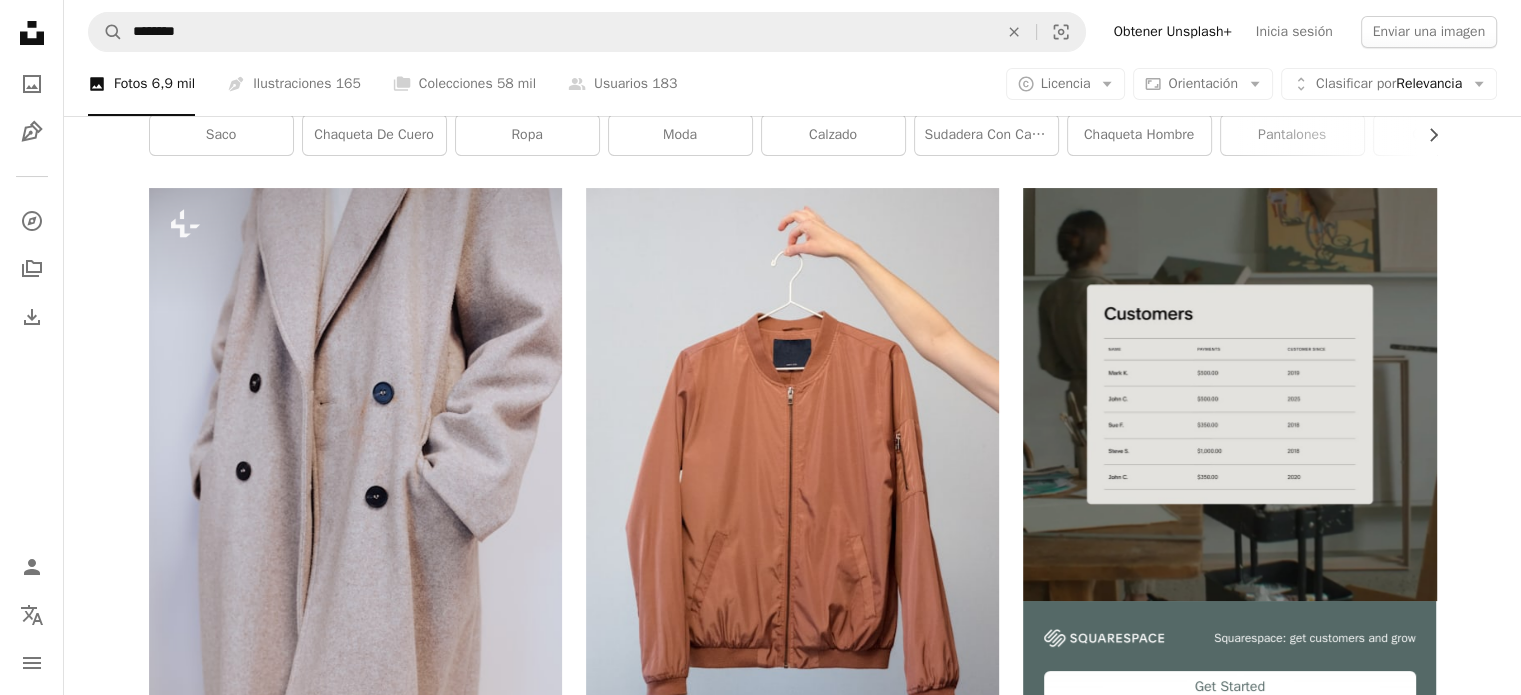 scroll, scrollTop: 0, scrollLeft: 0, axis: both 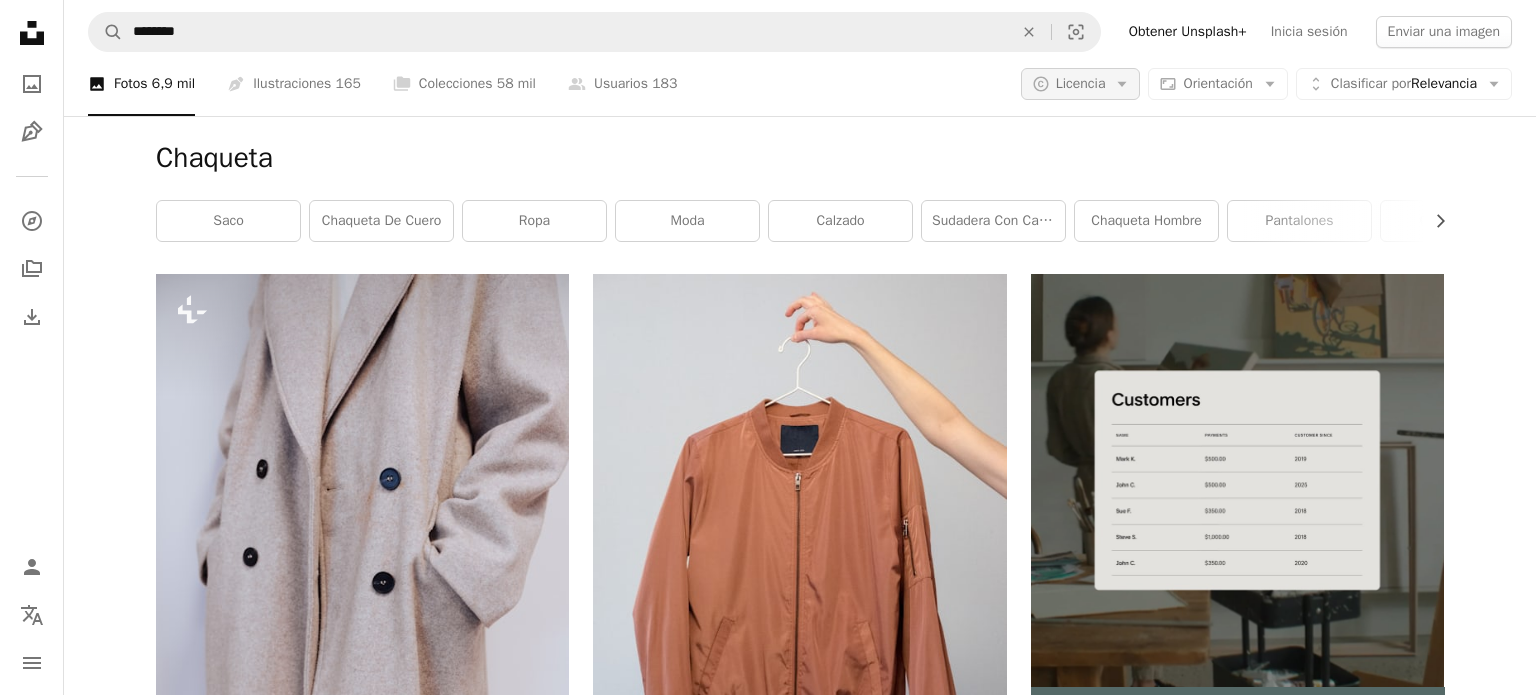 click on "Licencia" at bounding box center (1081, 83) 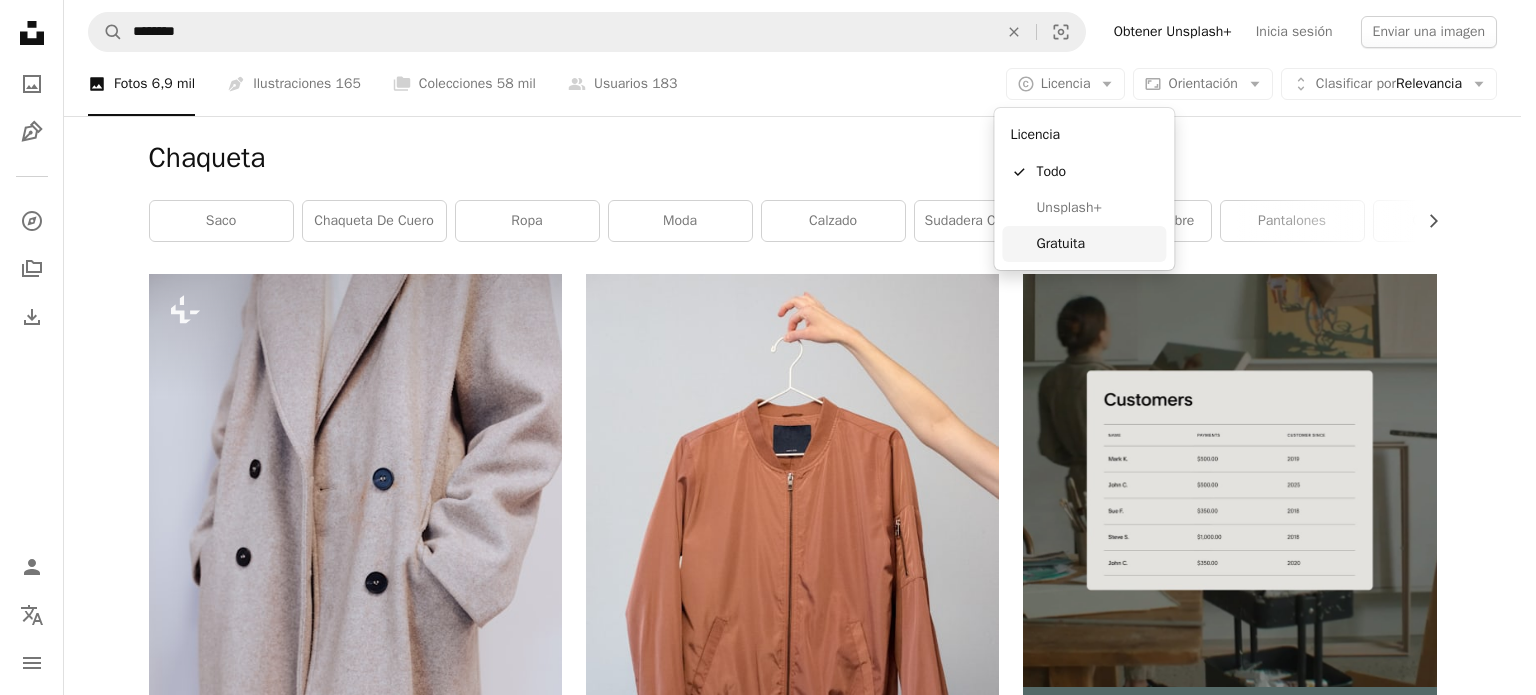 click on "Gratuita" at bounding box center [1097, 244] 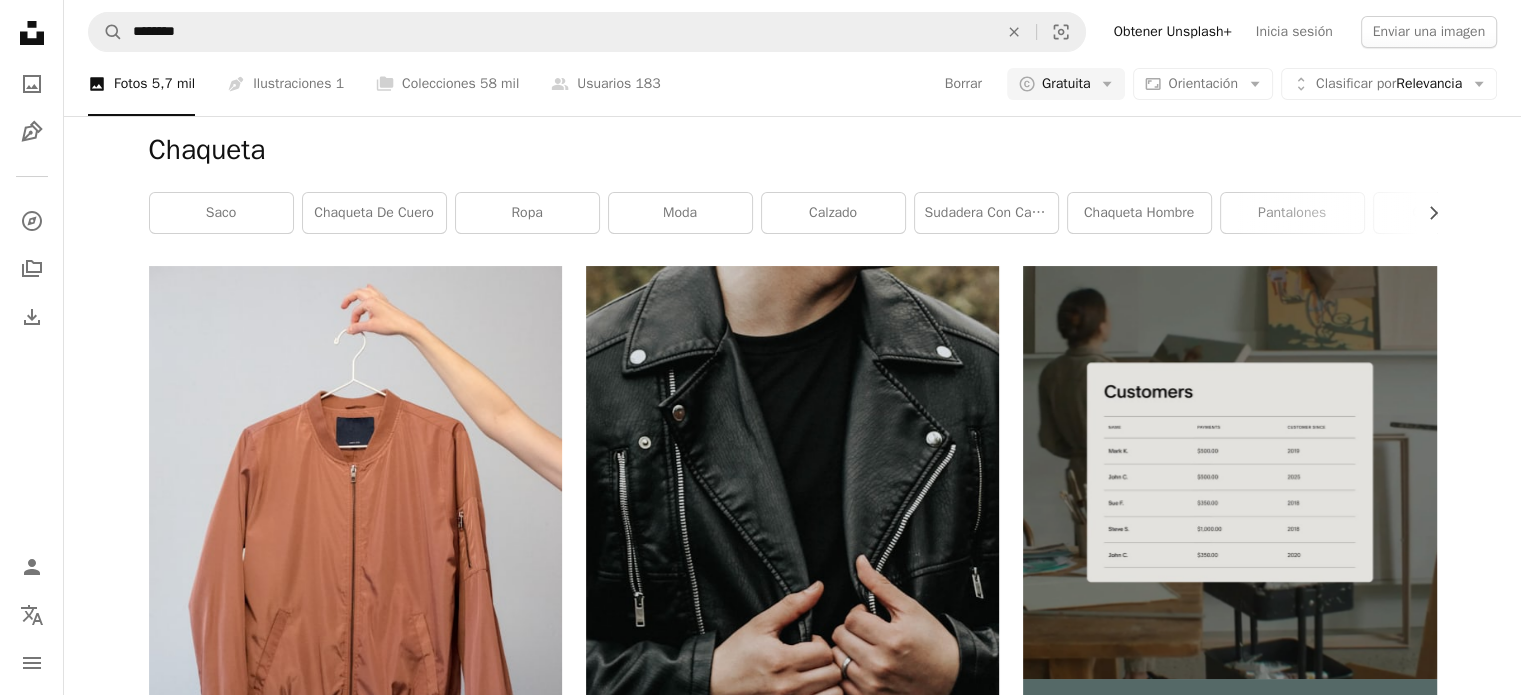scroll, scrollTop: 0, scrollLeft: 0, axis: both 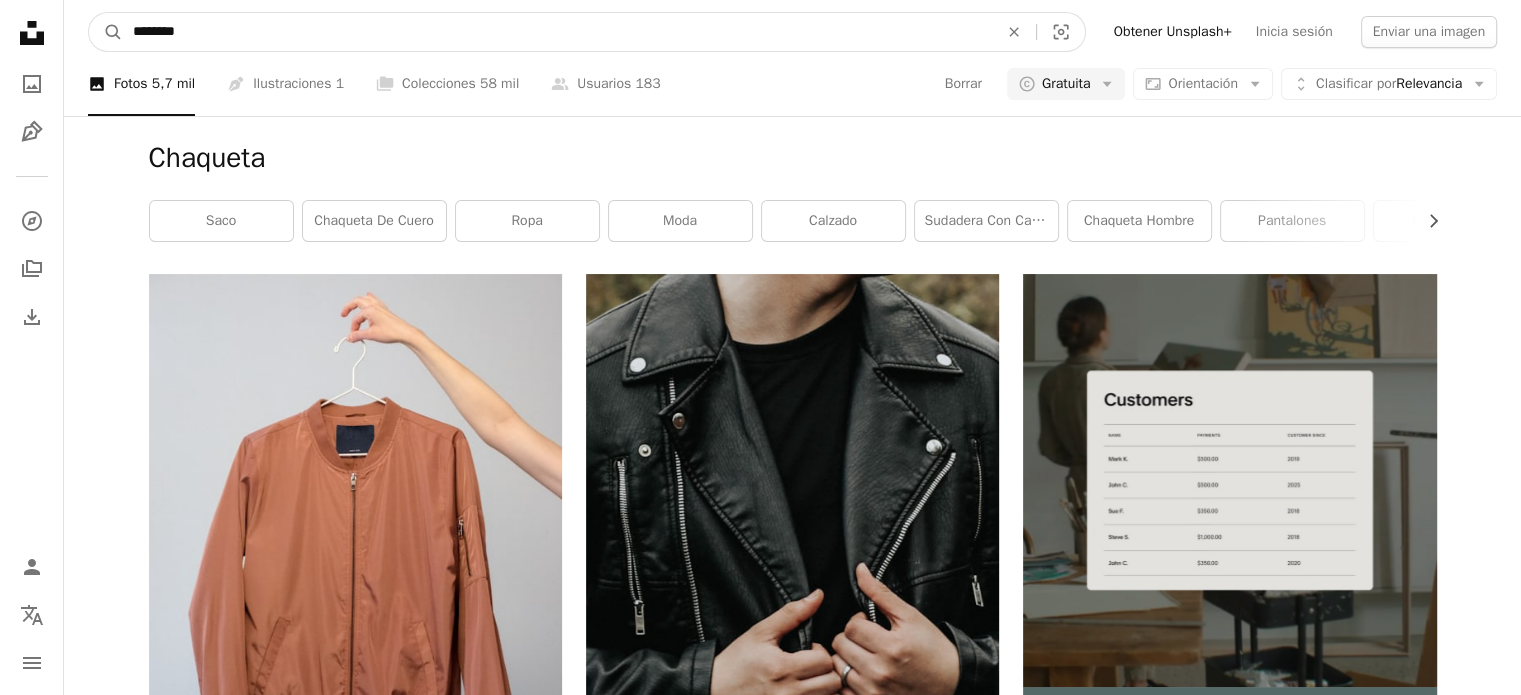 drag, startPoint x: 211, startPoint y: 38, endPoint x: 20, endPoint y: 33, distance: 191.06543 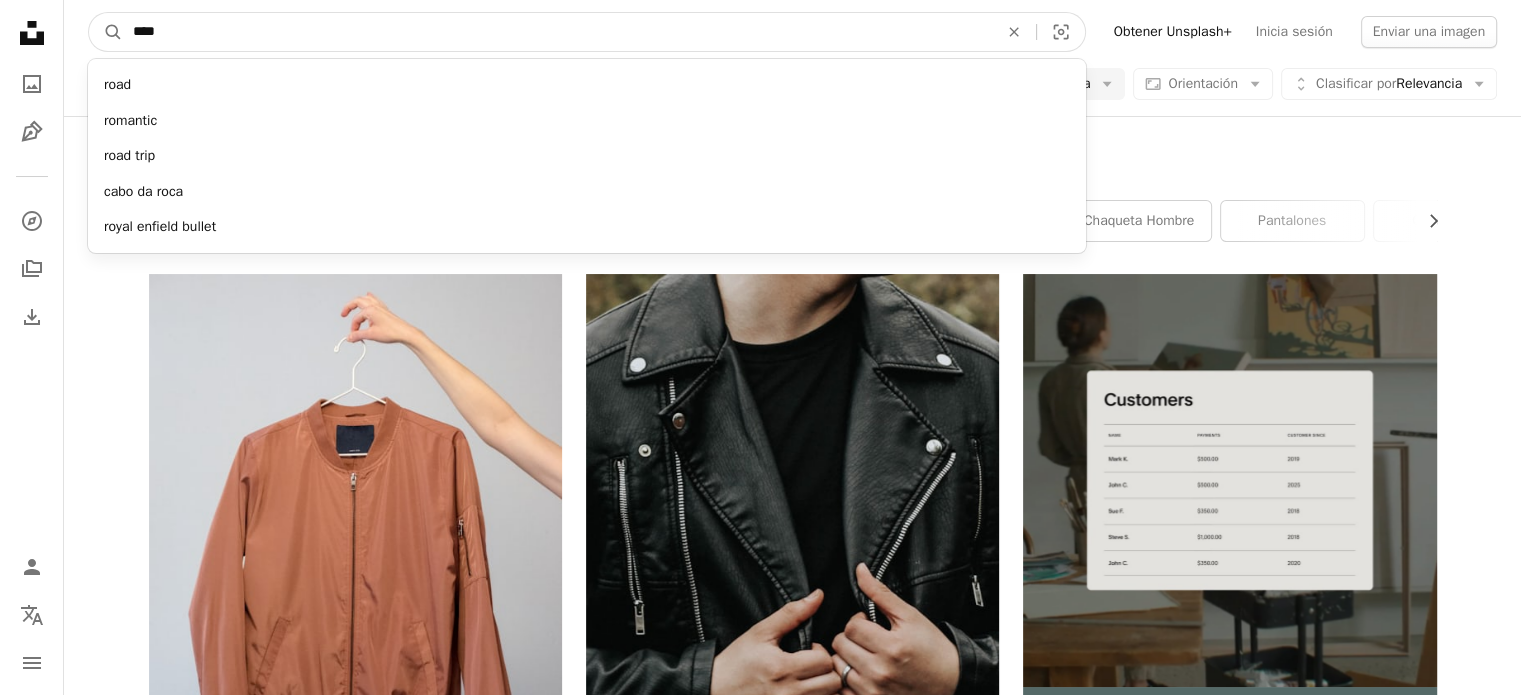 type on "****" 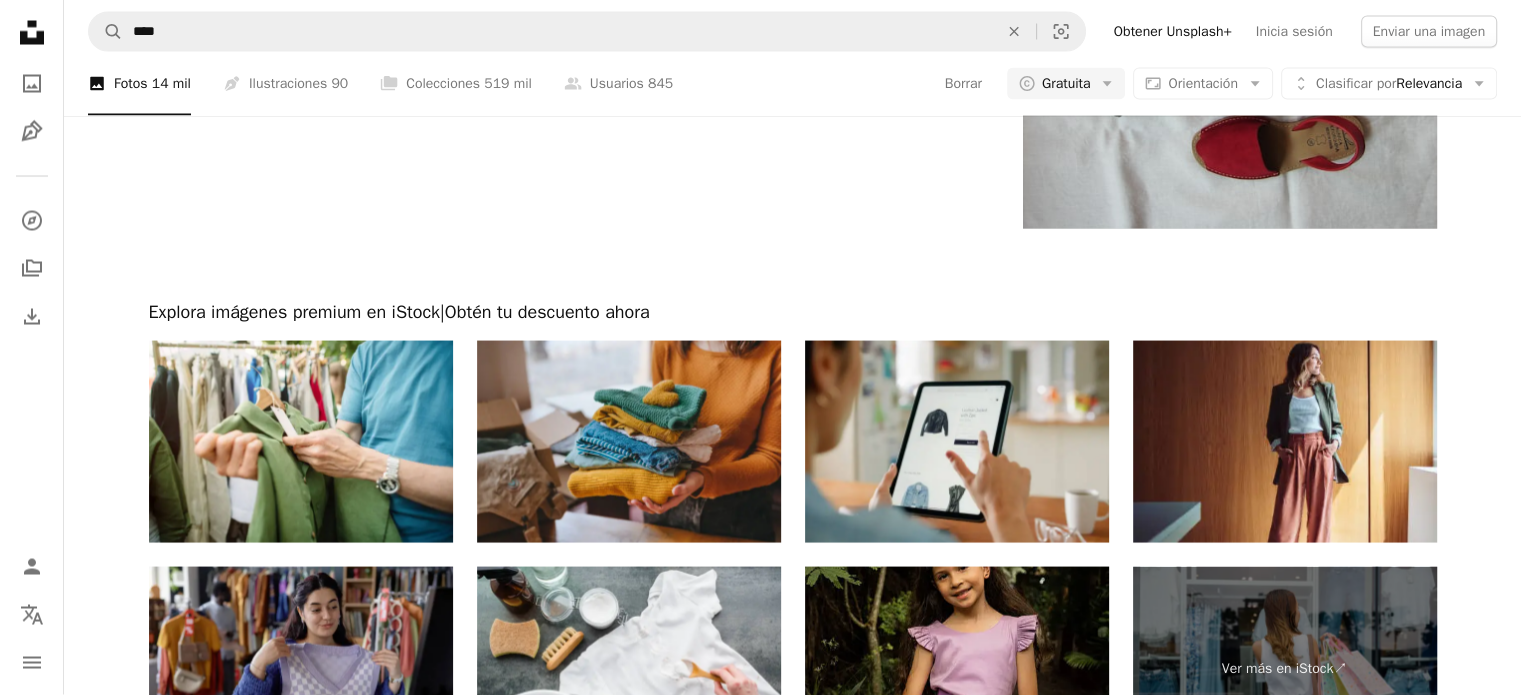 scroll, scrollTop: 4100, scrollLeft: 0, axis: vertical 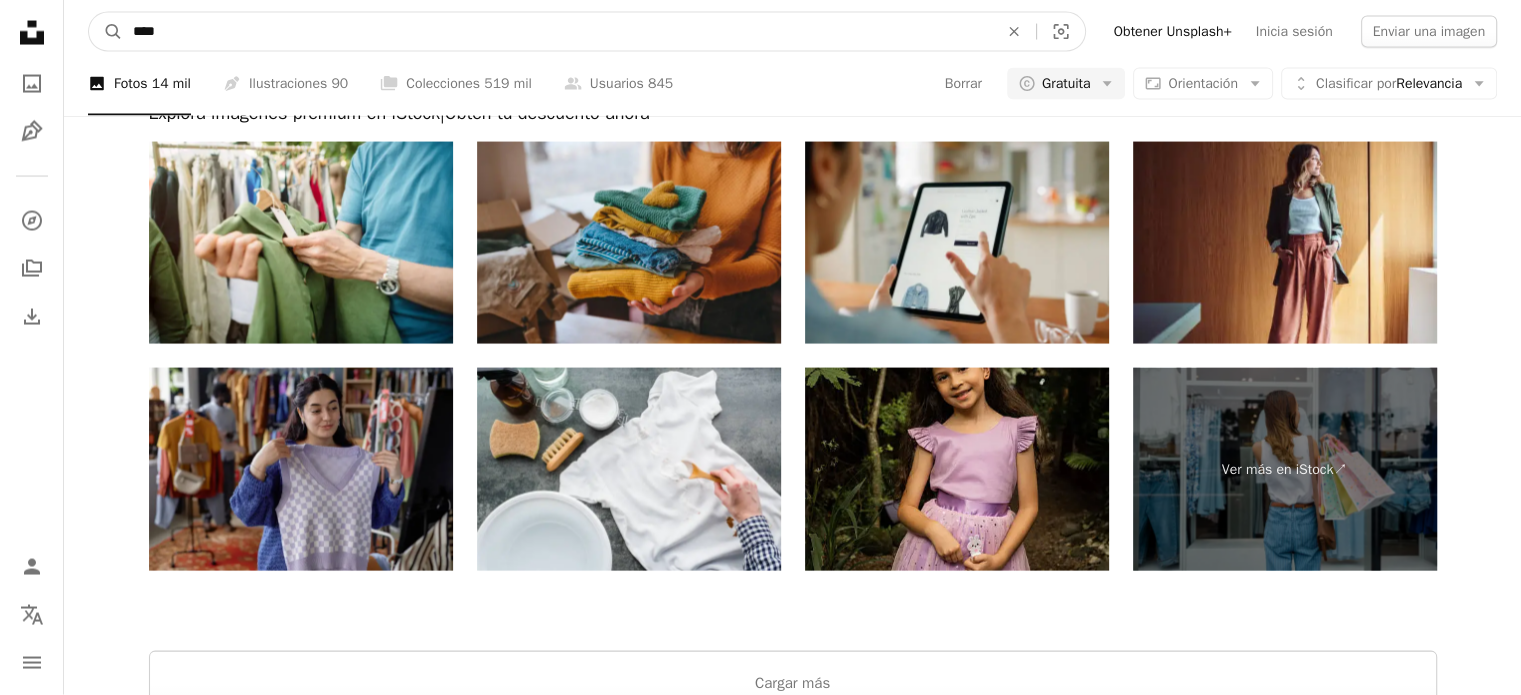 drag, startPoint x: 184, startPoint y: 24, endPoint x: 4, endPoint y: 2, distance: 181.33946 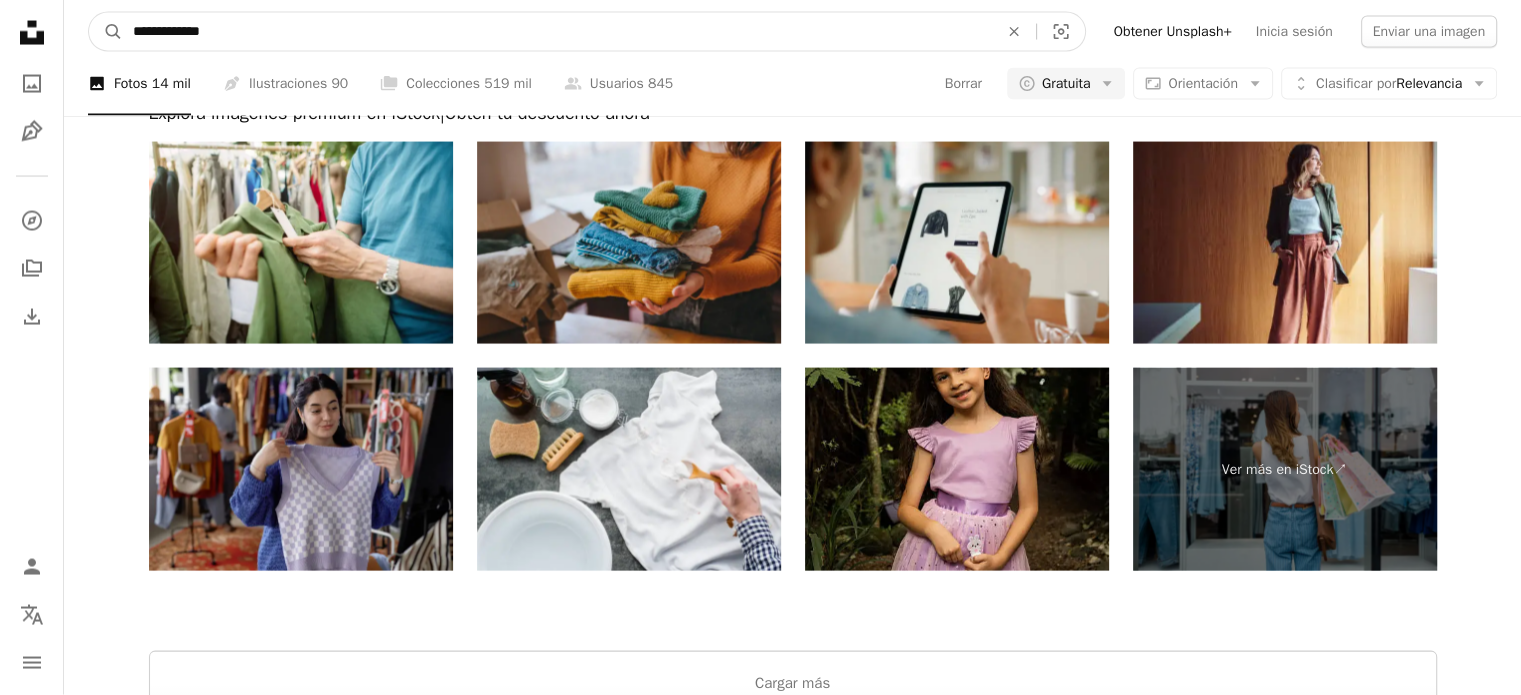 type on "**********" 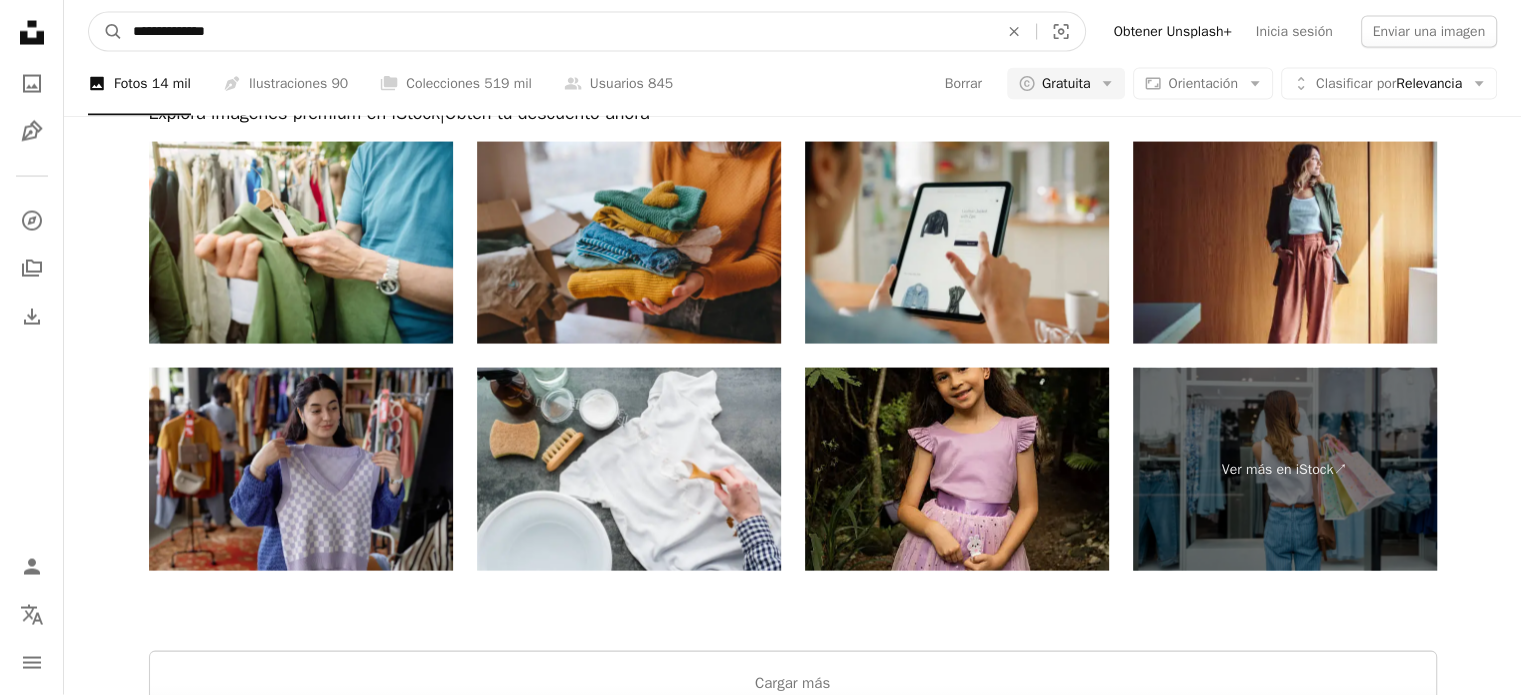 click on "A magnifying glass" at bounding box center [106, 32] 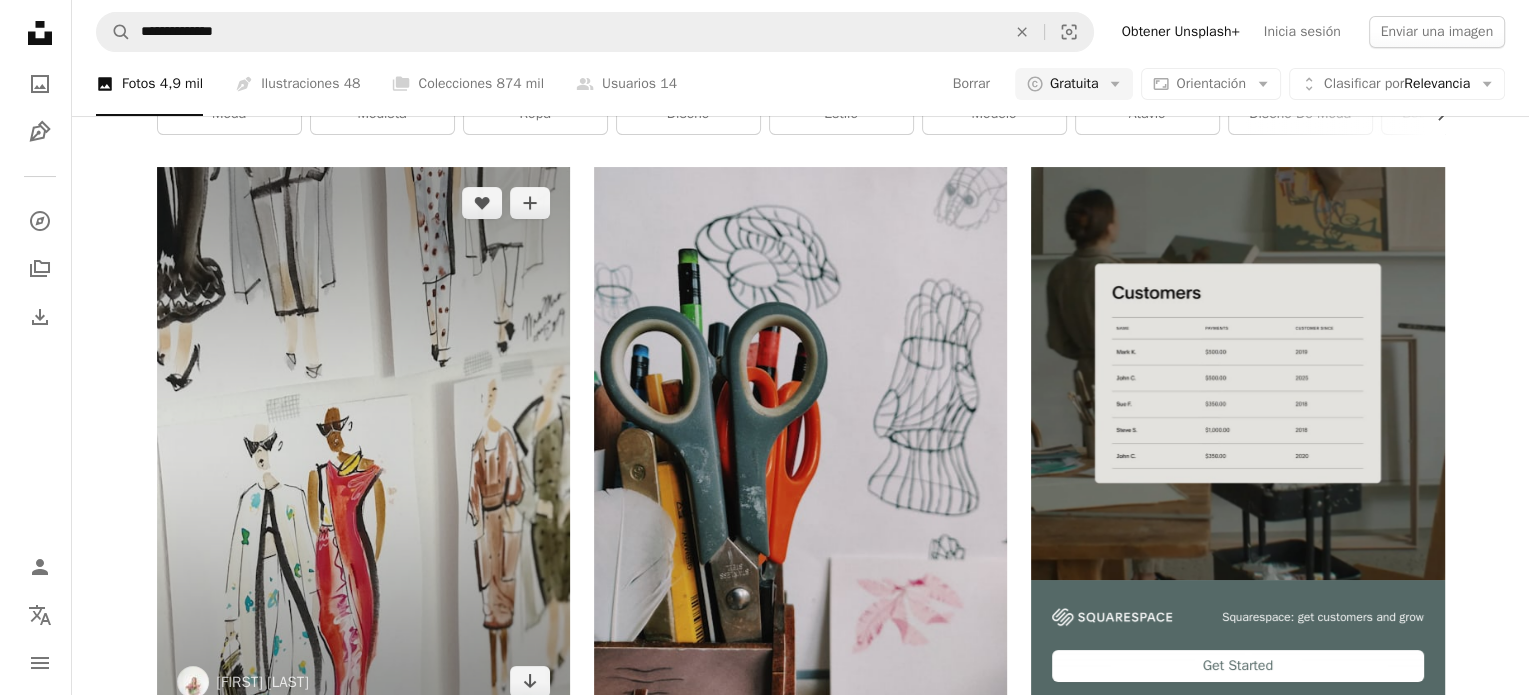 scroll, scrollTop: 100, scrollLeft: 0, axis: vertical 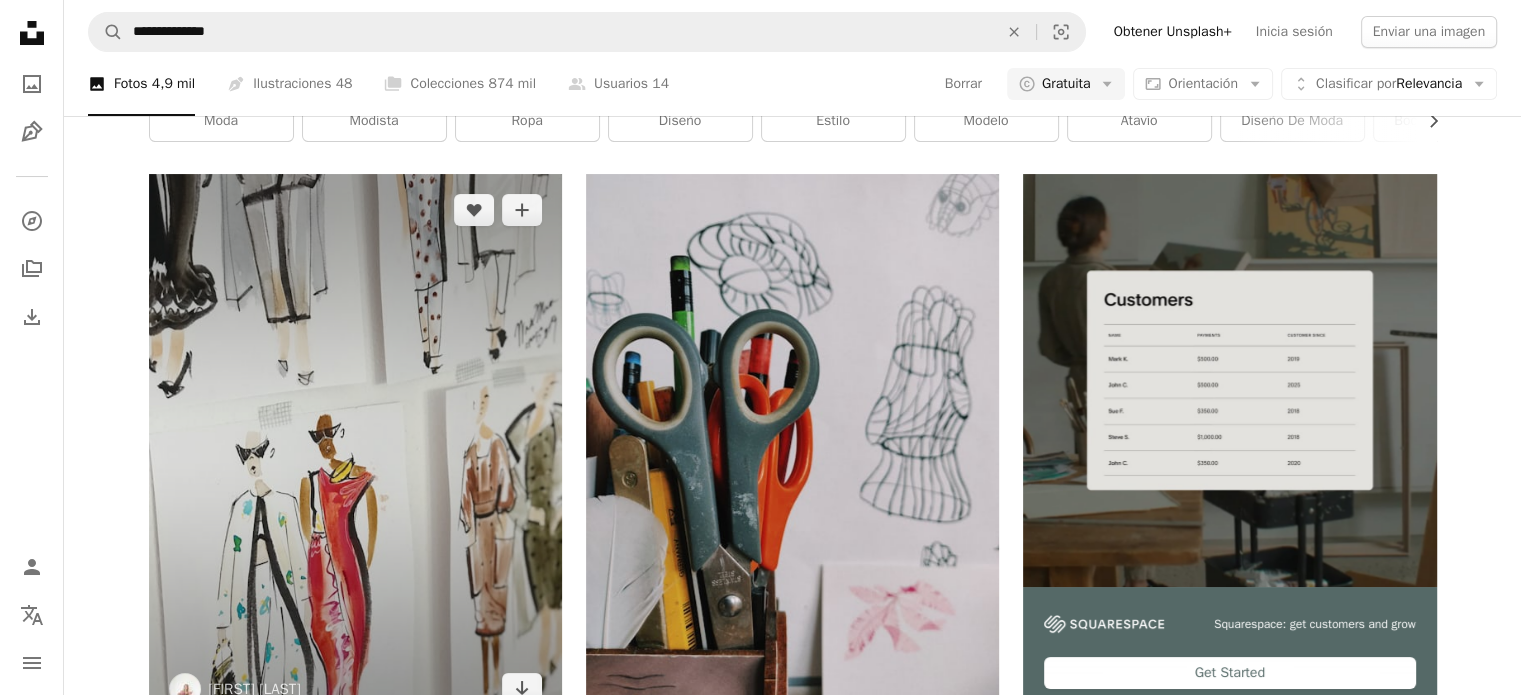 click at bounding box center (355, 449) 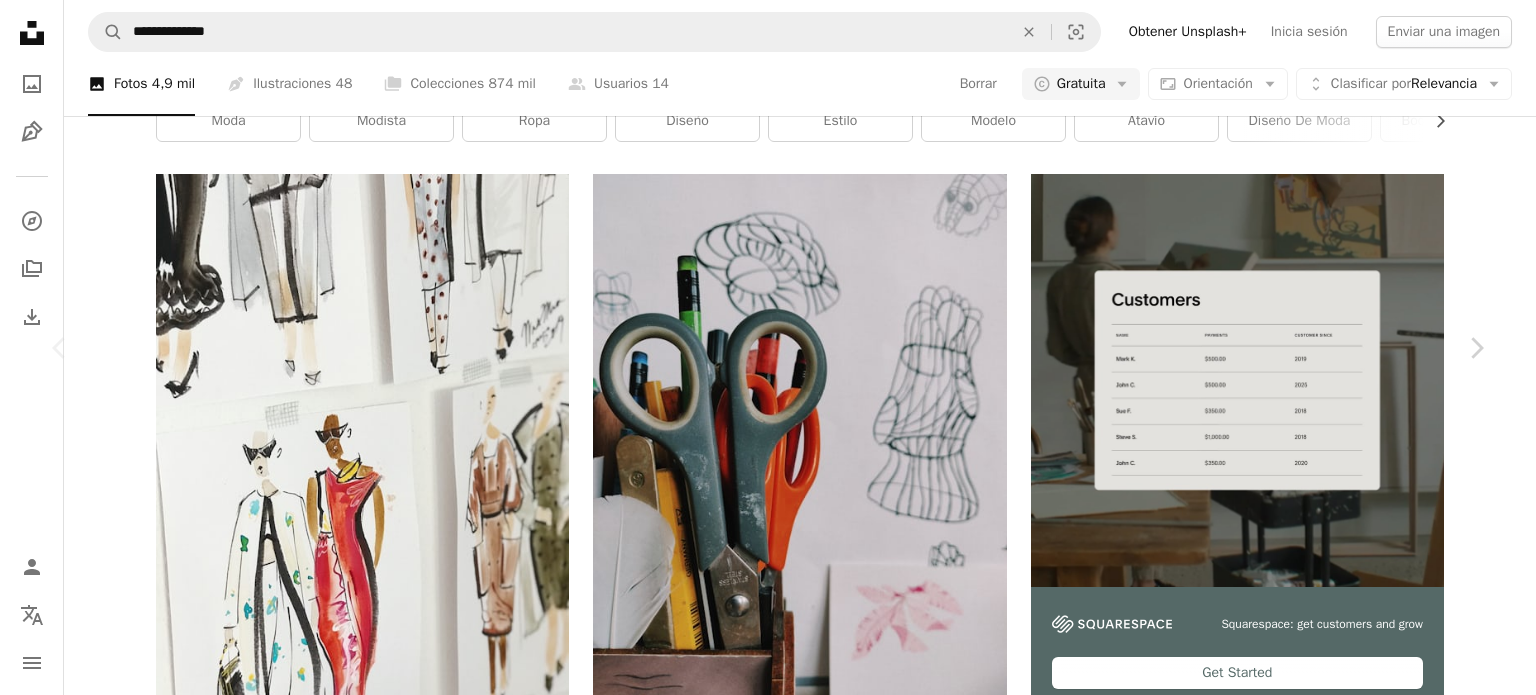 scroll, scrollTop: 100, scrollLeft: 0, axis: vertical 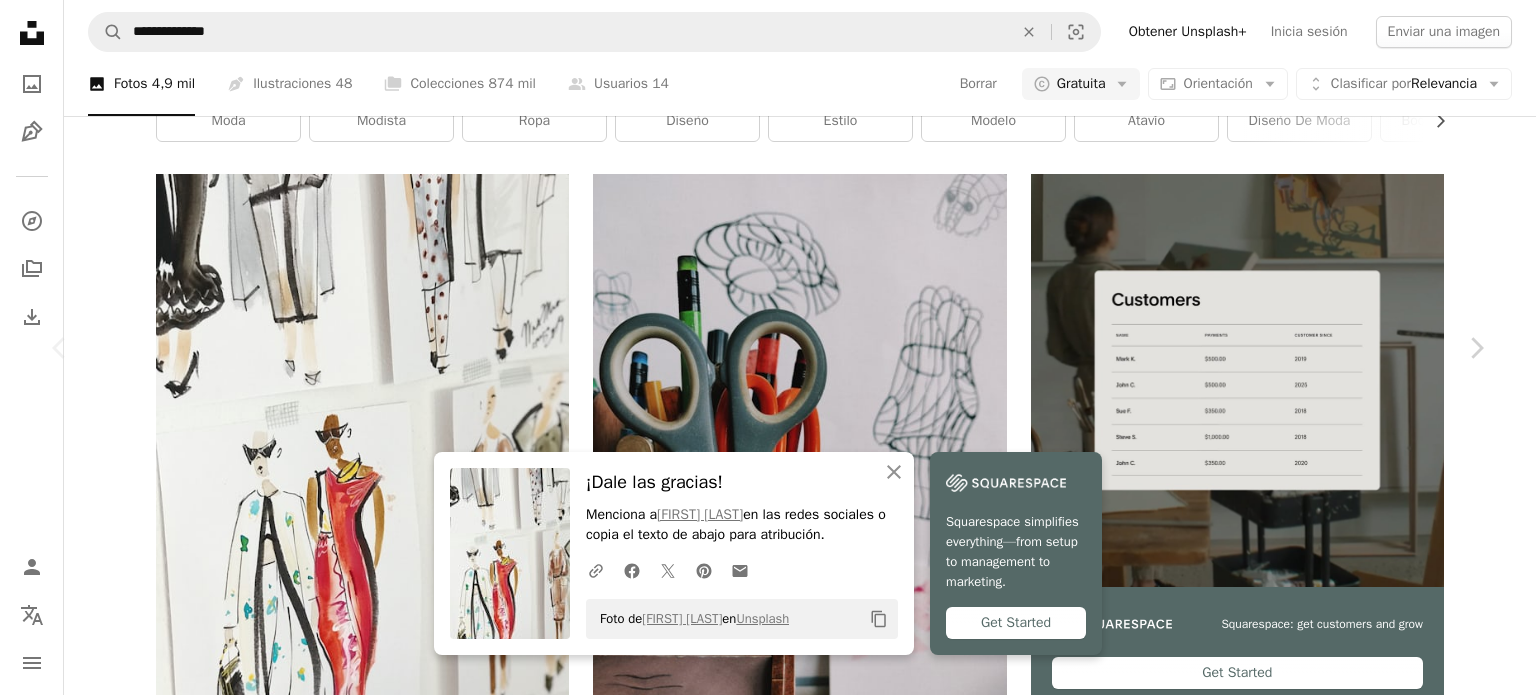 click on "Zoom in" at bounding box center (760, 5517) 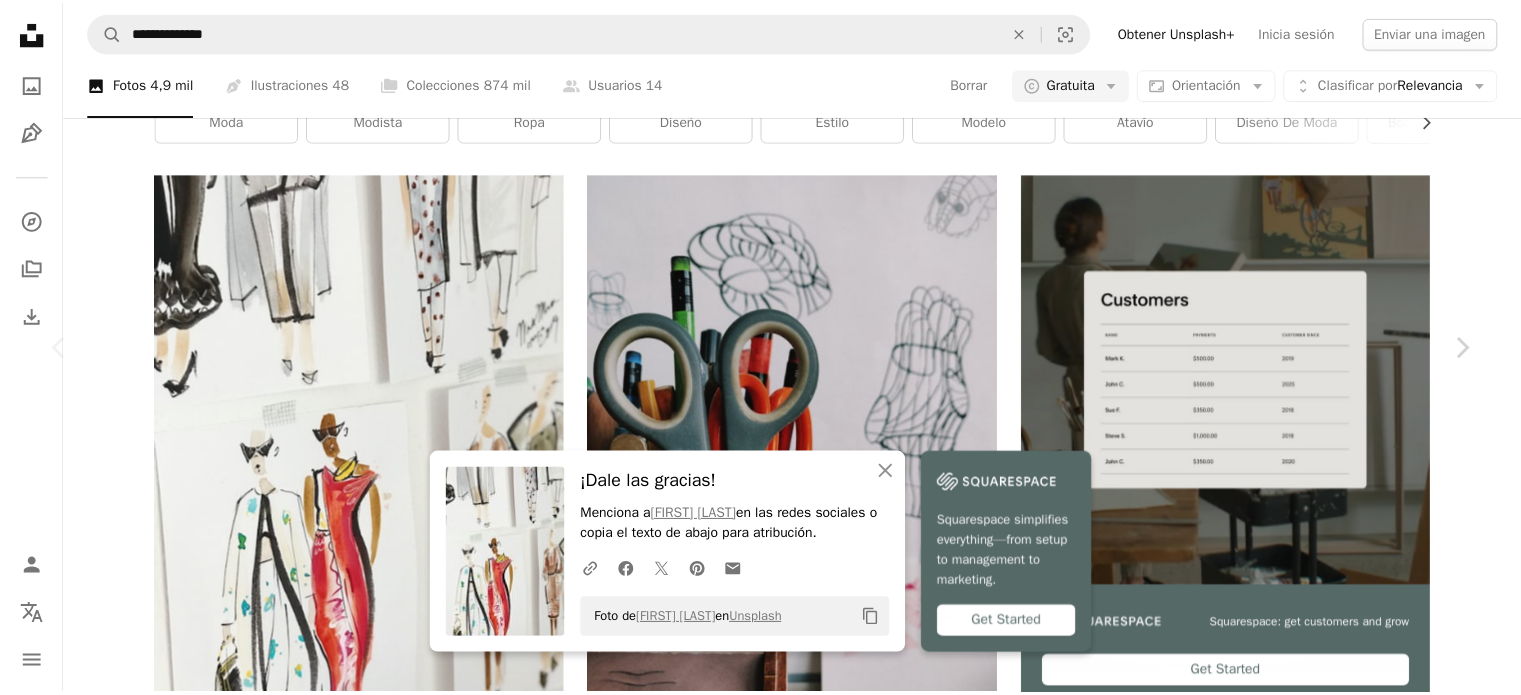 scroll, scrollTop: 0, scrollLeft: 0, axis: both 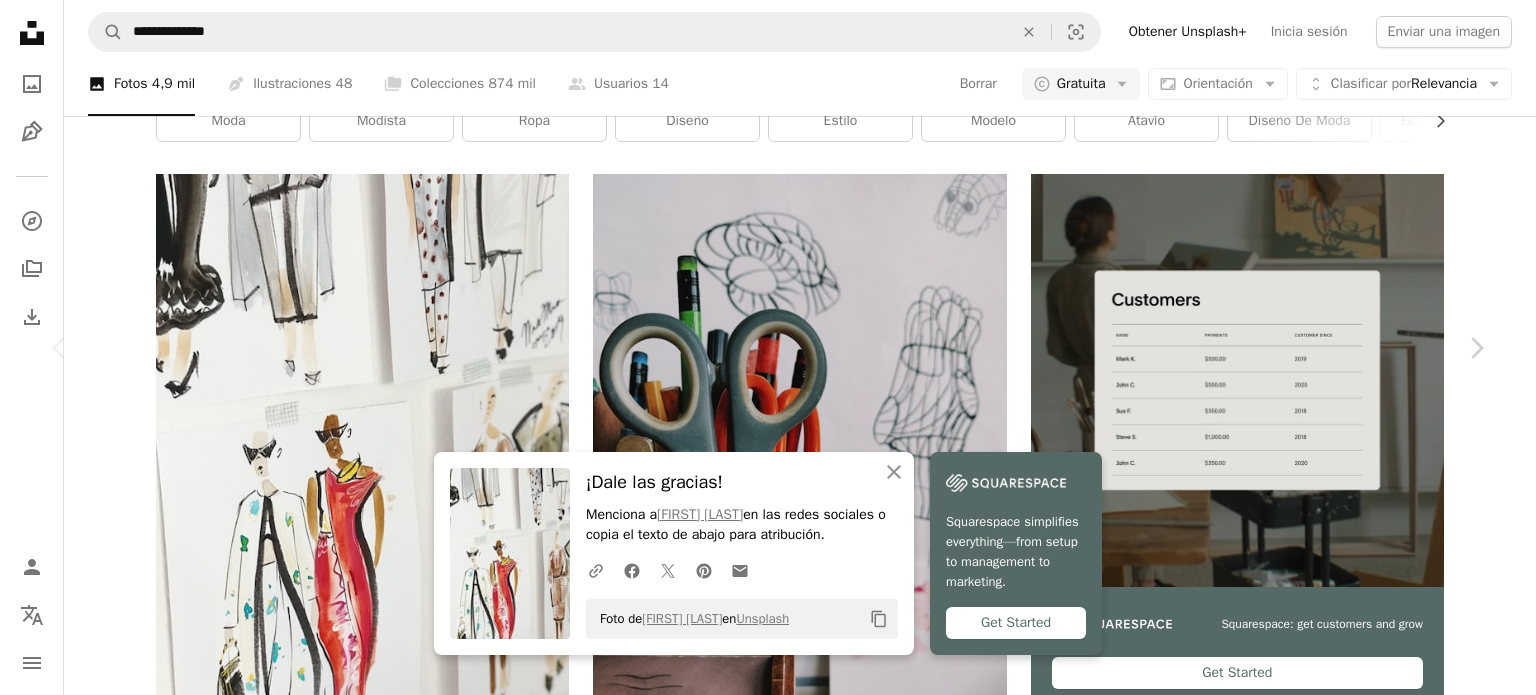 click on "Zoom in" at bounding box center (760, 5617) 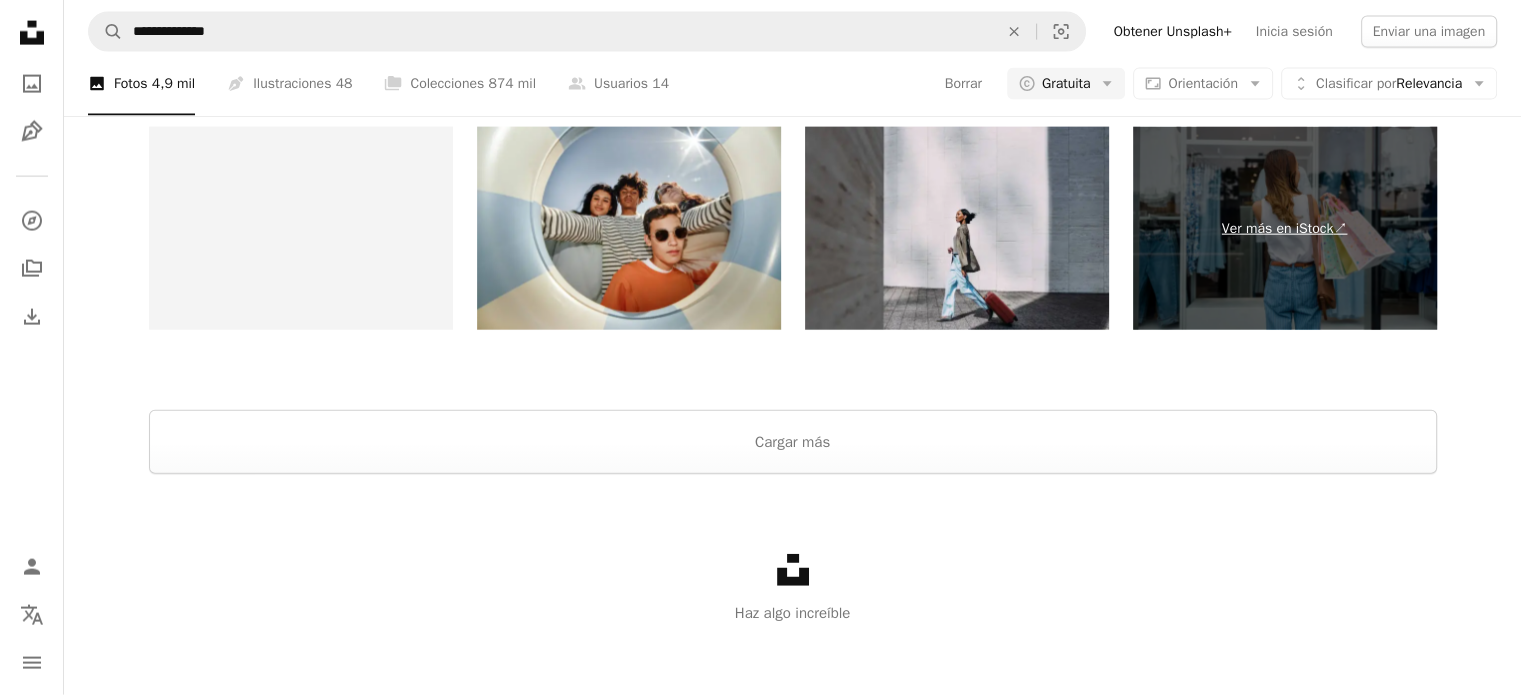 scroll, scrollTop: 4643, scrollLeft: 0, axis: vertical 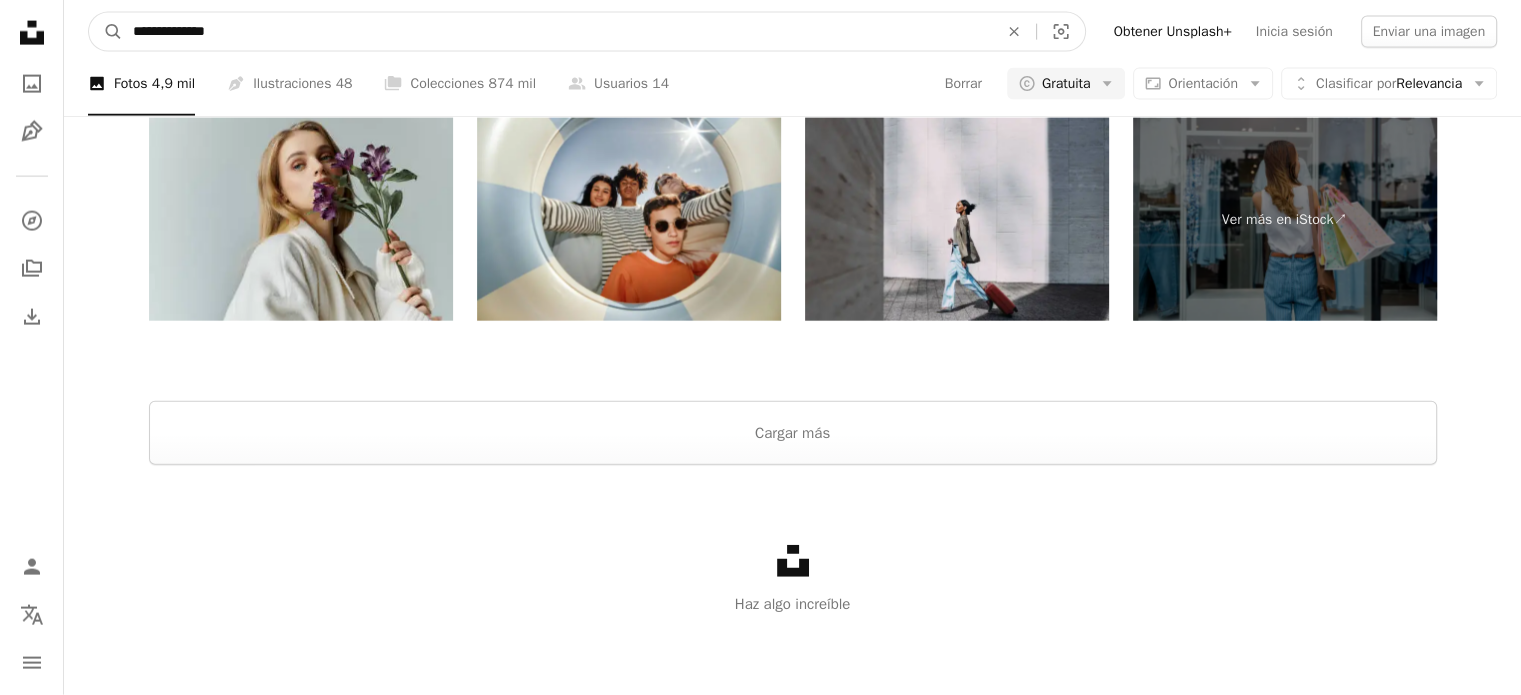 drag, startPoint x: 283, startPoint y: 35, endPoint x: 0, endPoint y: 6, distance: 284.482 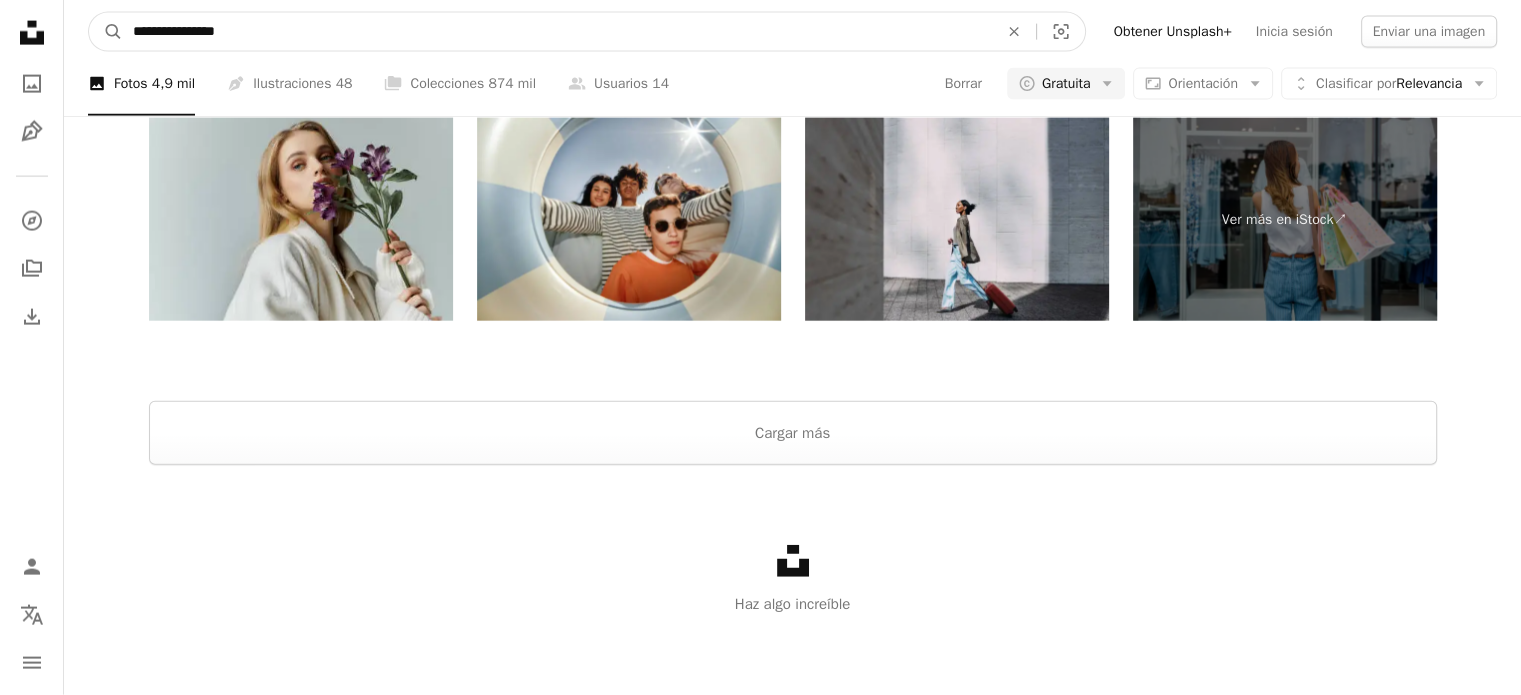 type on "**********" 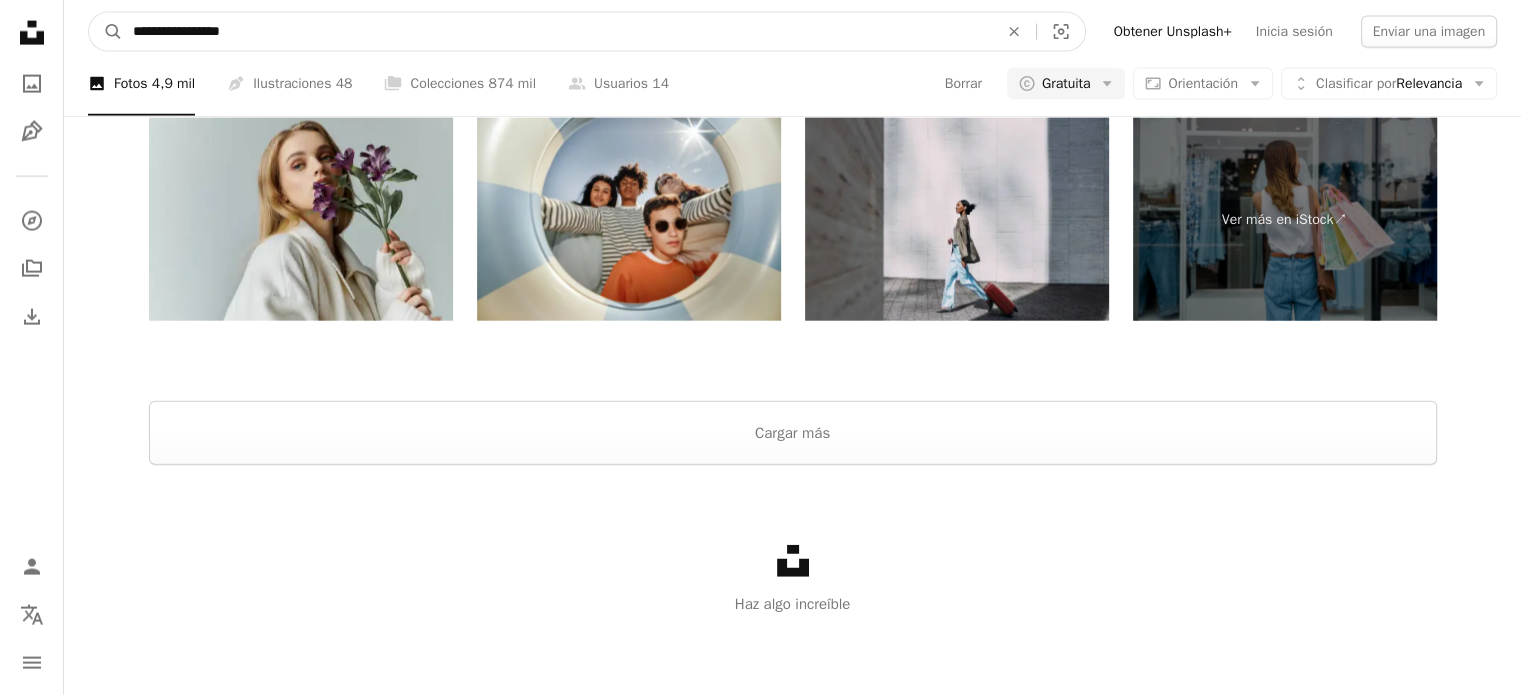 click on "A magnifying glass" at bounding box center [106, 32] 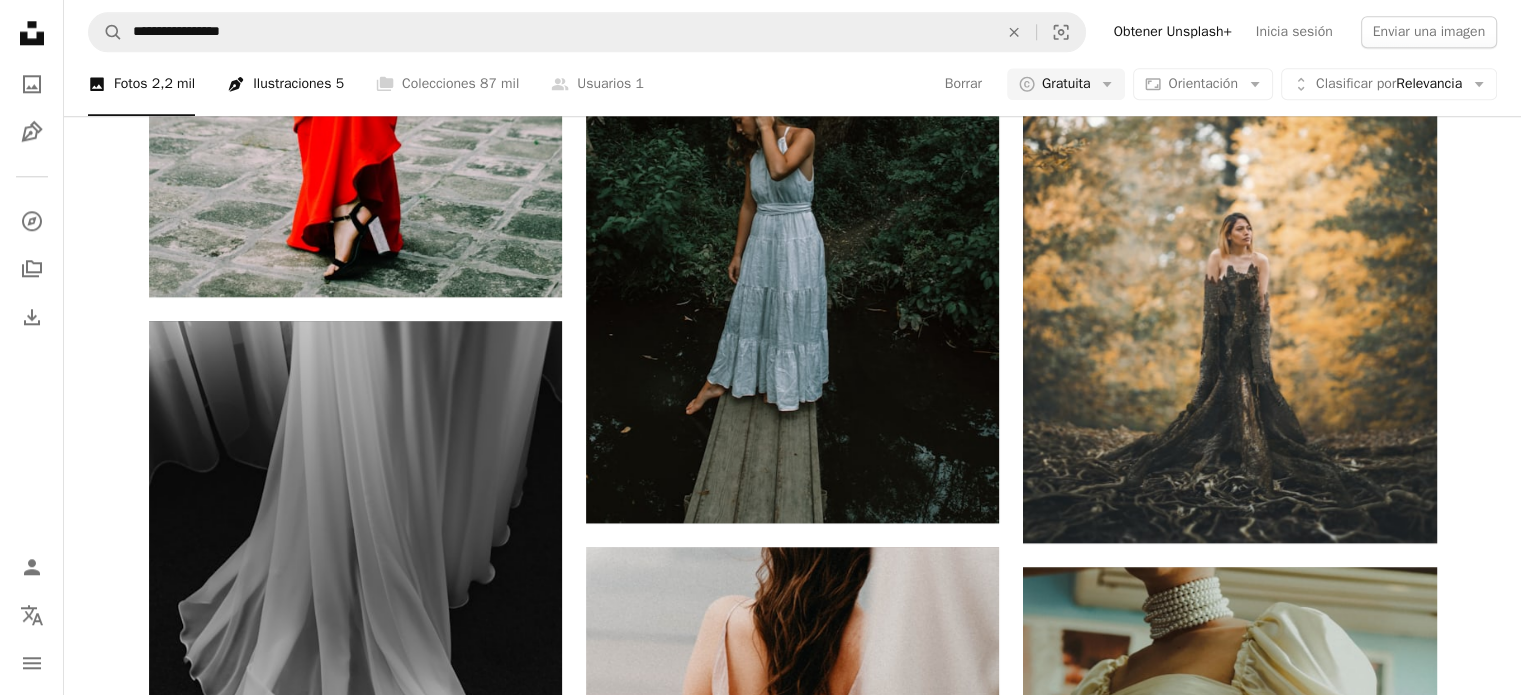 scroll, scrollTop: 2600, scrollLeft: 0, axis: vertical 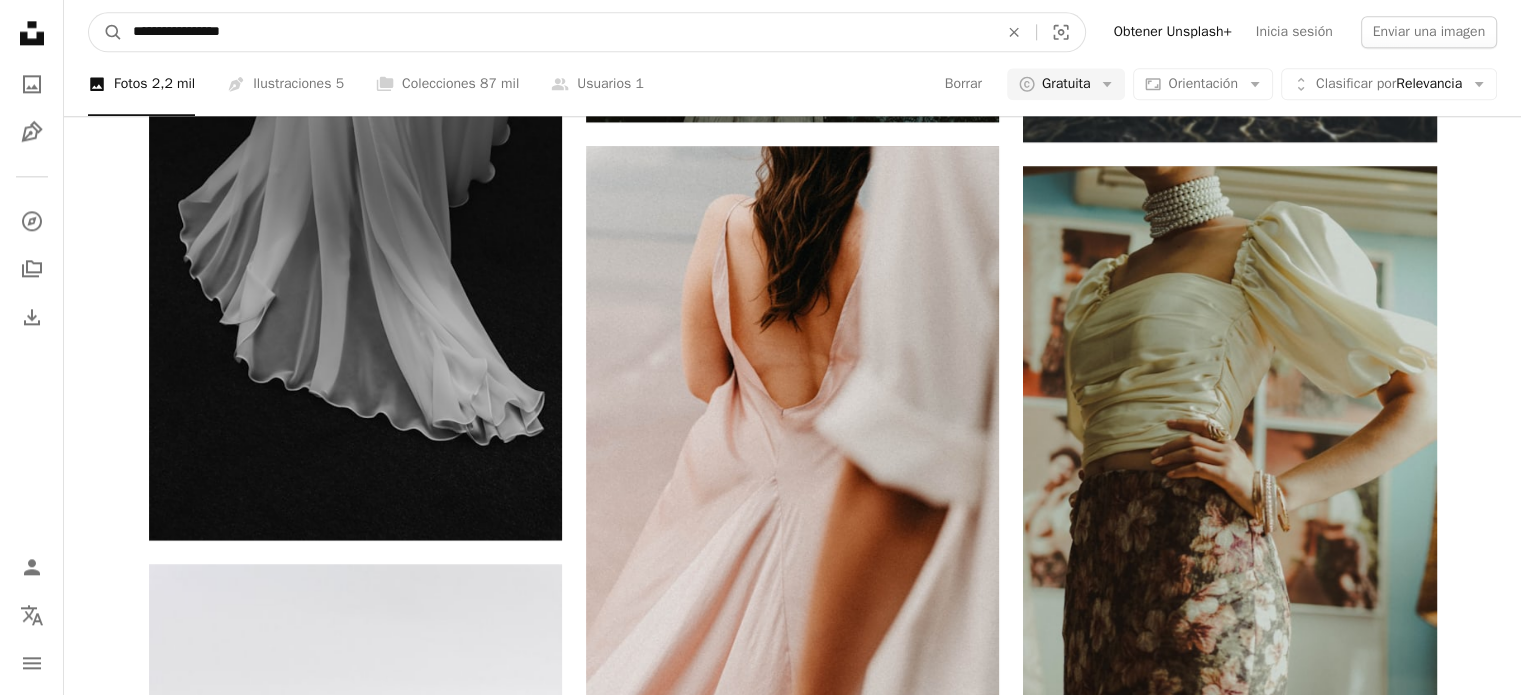 drag, startPoint x: 284, startPoint y: 33, endPoint x: 420, endPoint y: 43, distance: 136.36716 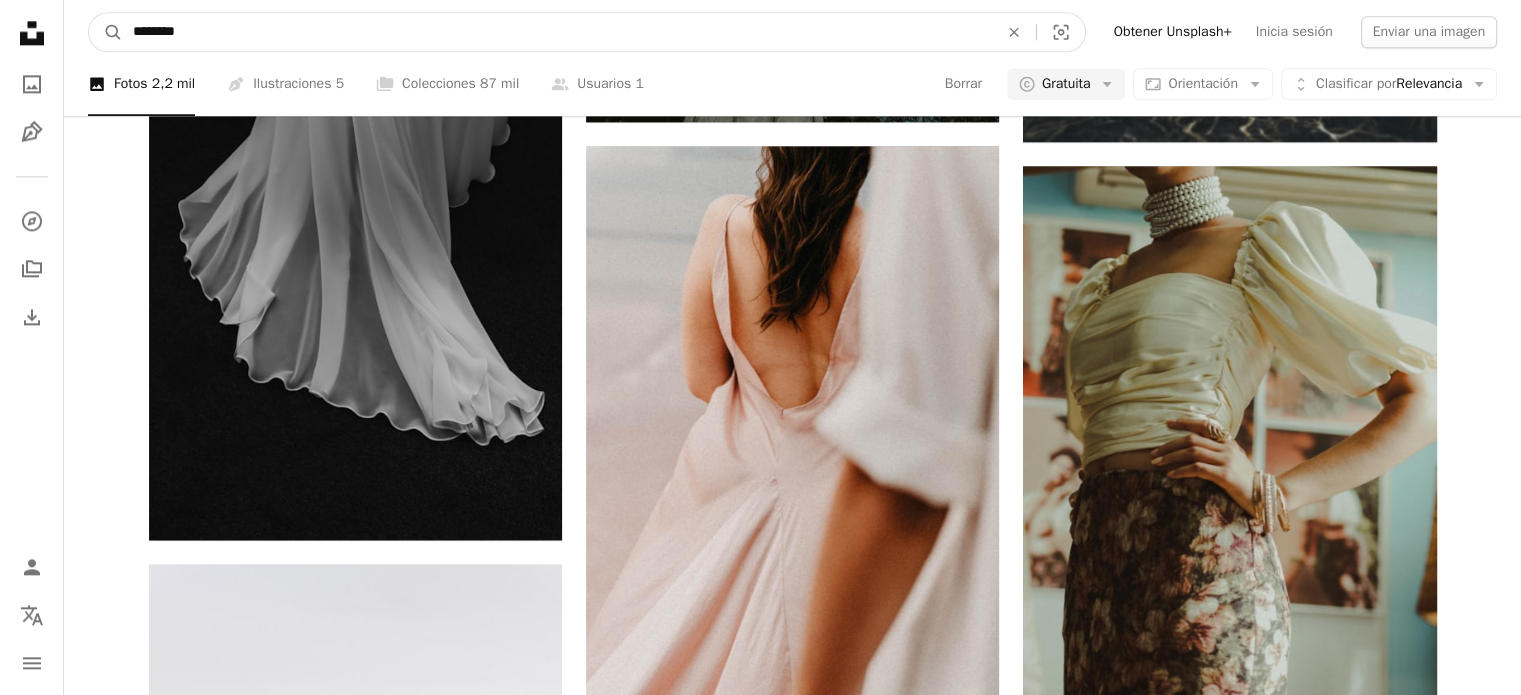click on "A magnifying glass" at bounding box center (106, 32) 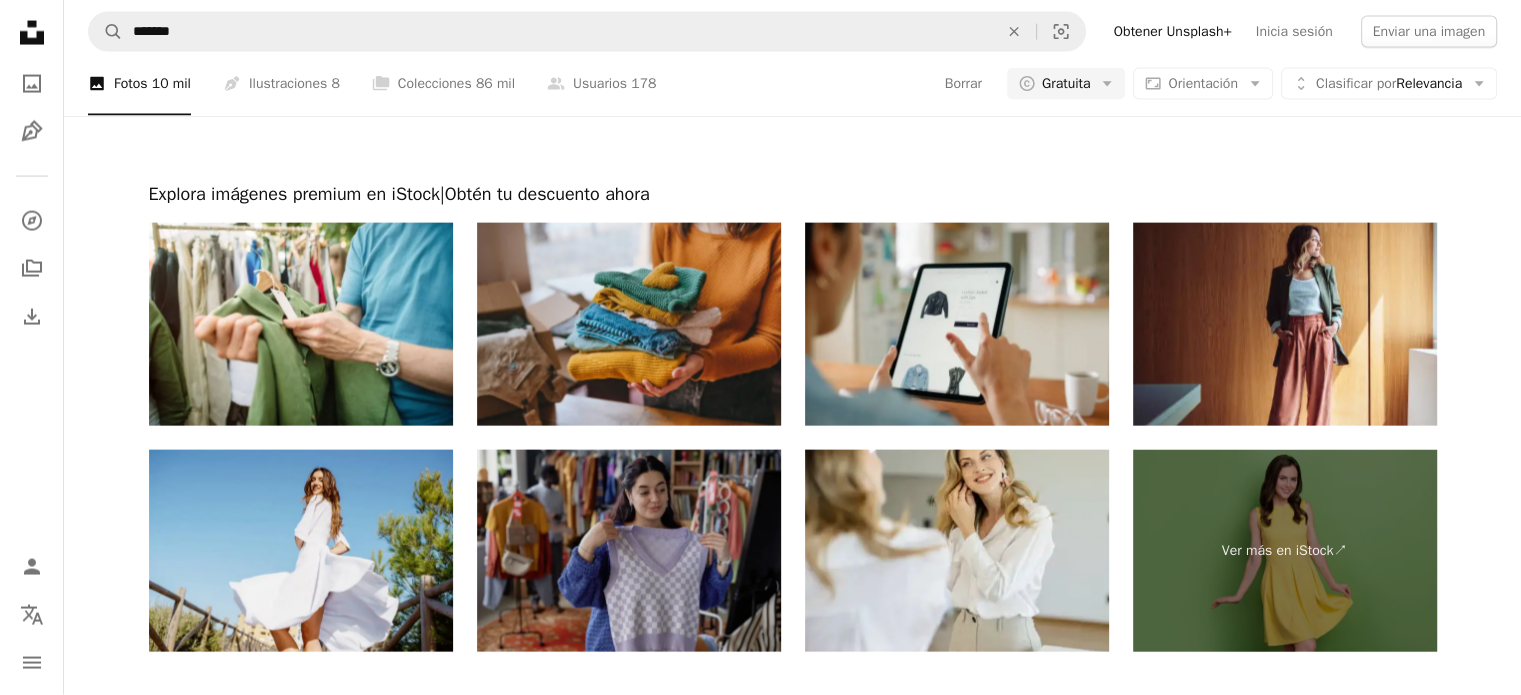 scroll, scrollTop: 4400, scrollLeft: 0, axis: vertical 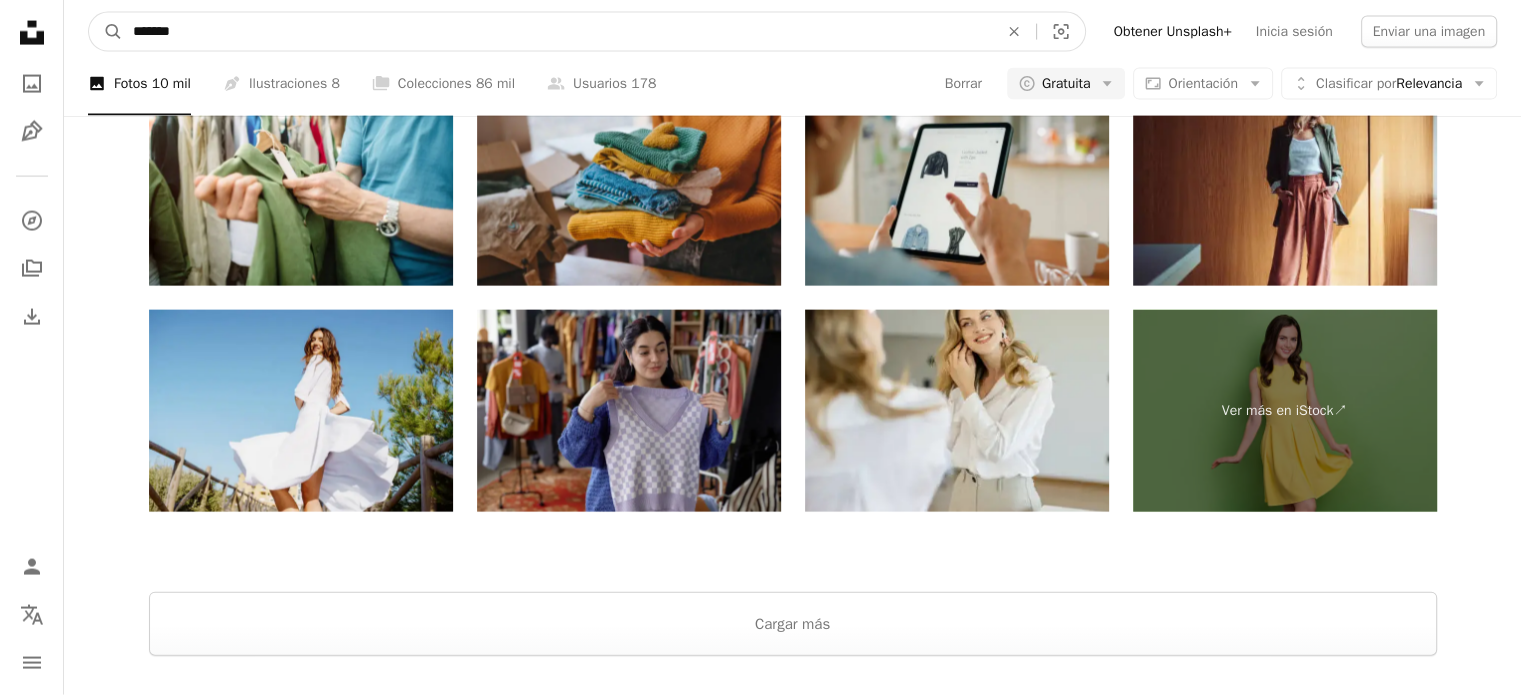 drag, startPoint x: 195, startPoint y: 22, endPoint x: 30, endPoint y: 22, distance: 165 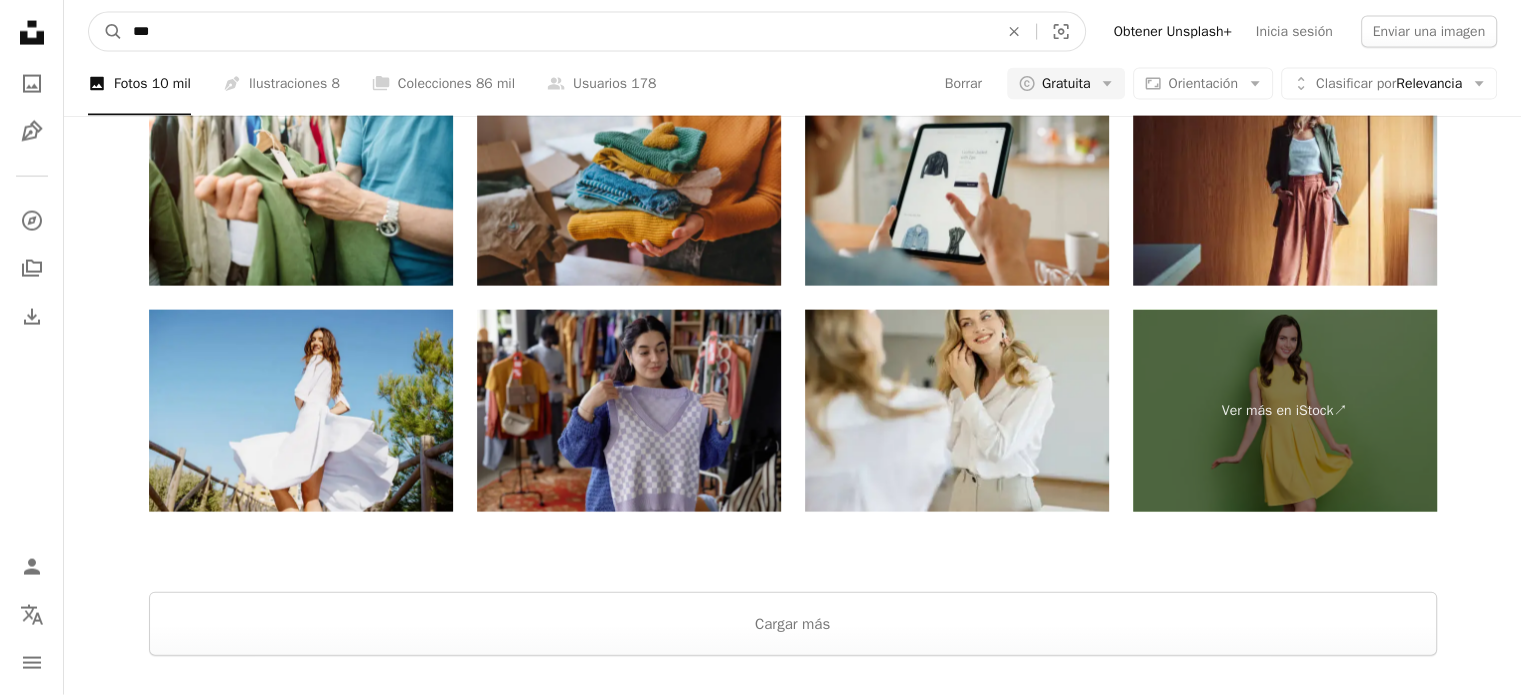 type on "****" 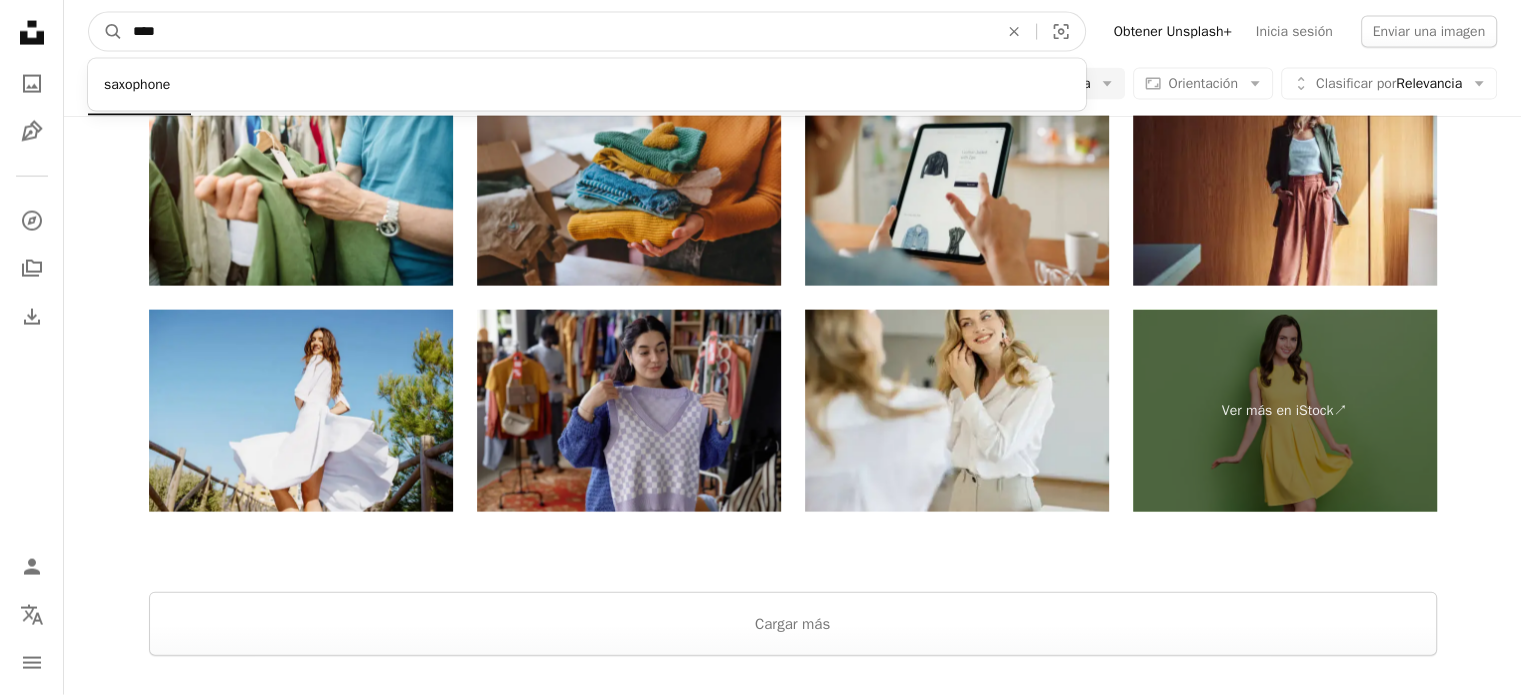 click on "A magnifying glass" at bounding box center (106, 32) 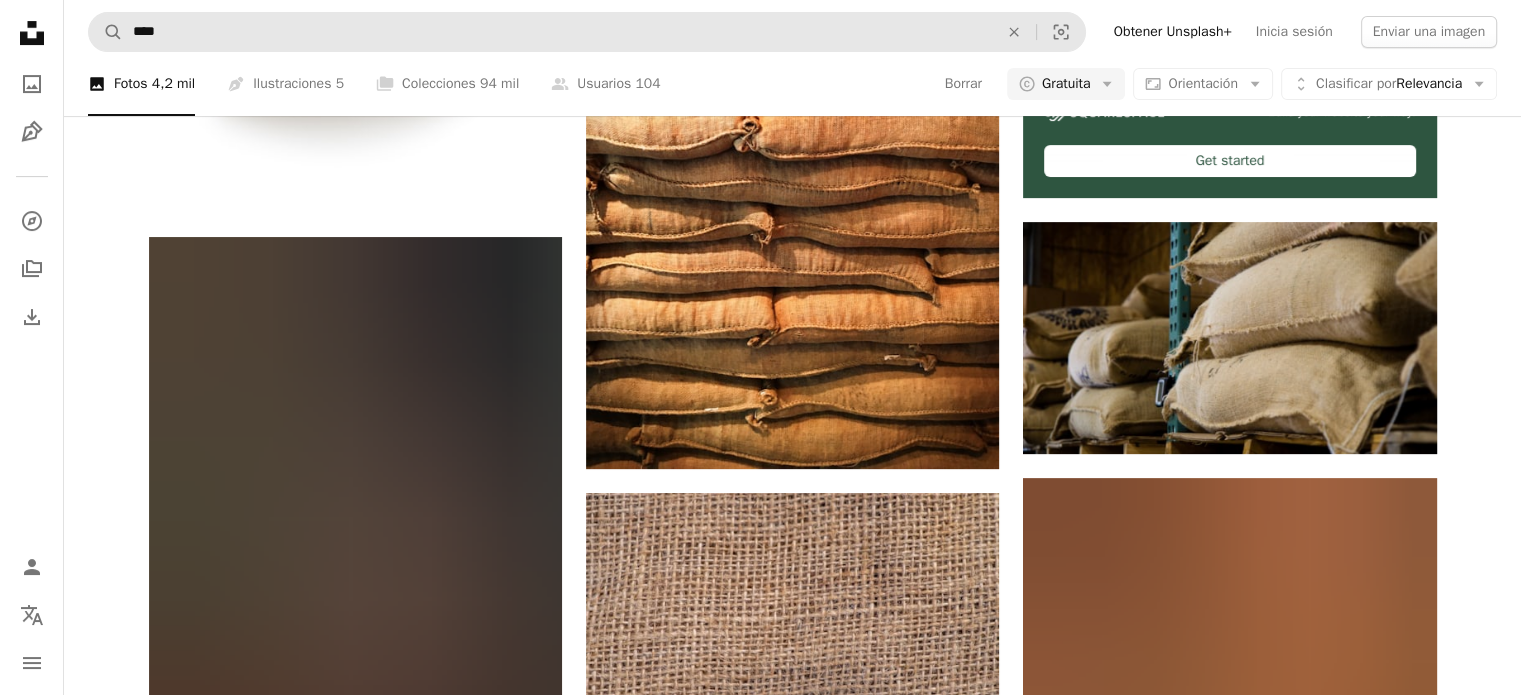 scroll, scrollTop: 600, scrollLeft: 0, axis: vertical 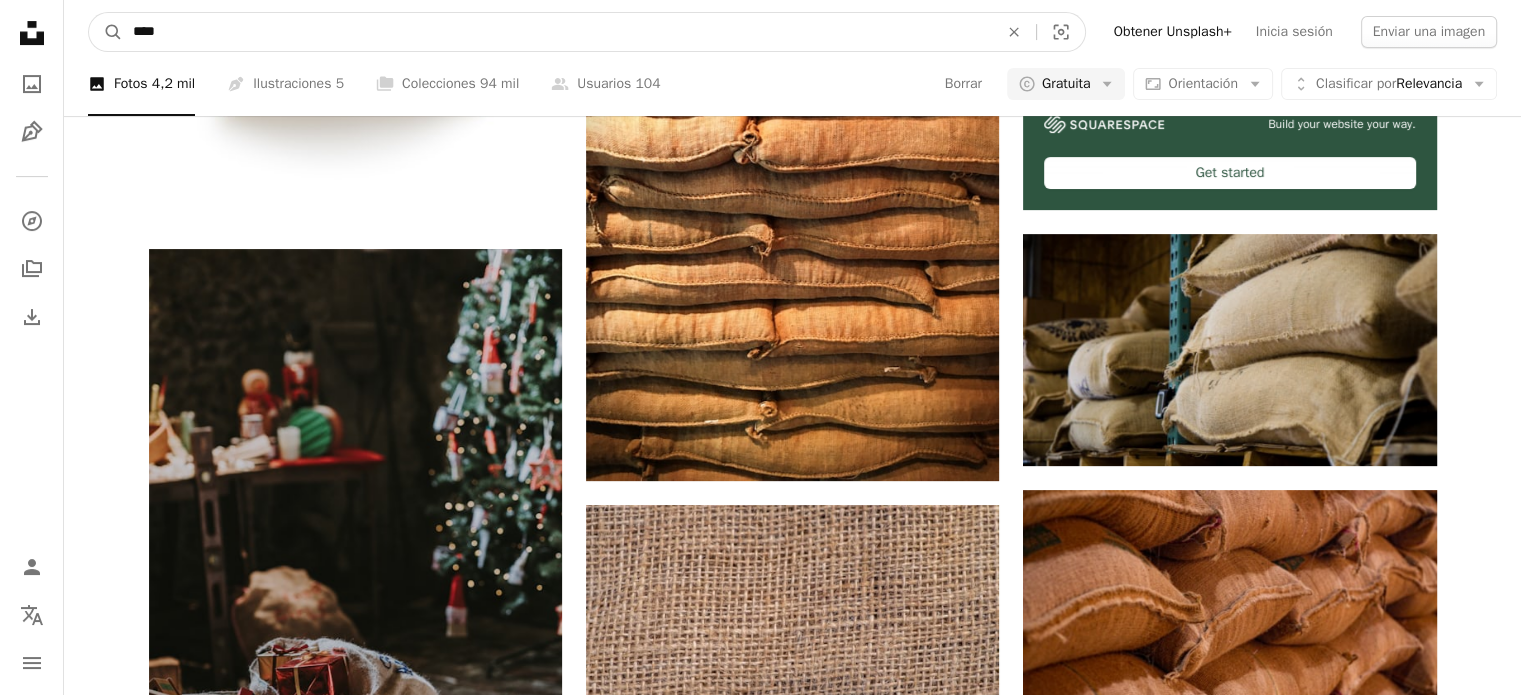 drag, startPoint x: 182, startPoint y: 34, endPoint x: 80, endPoint y: 27, distance: 102.239914 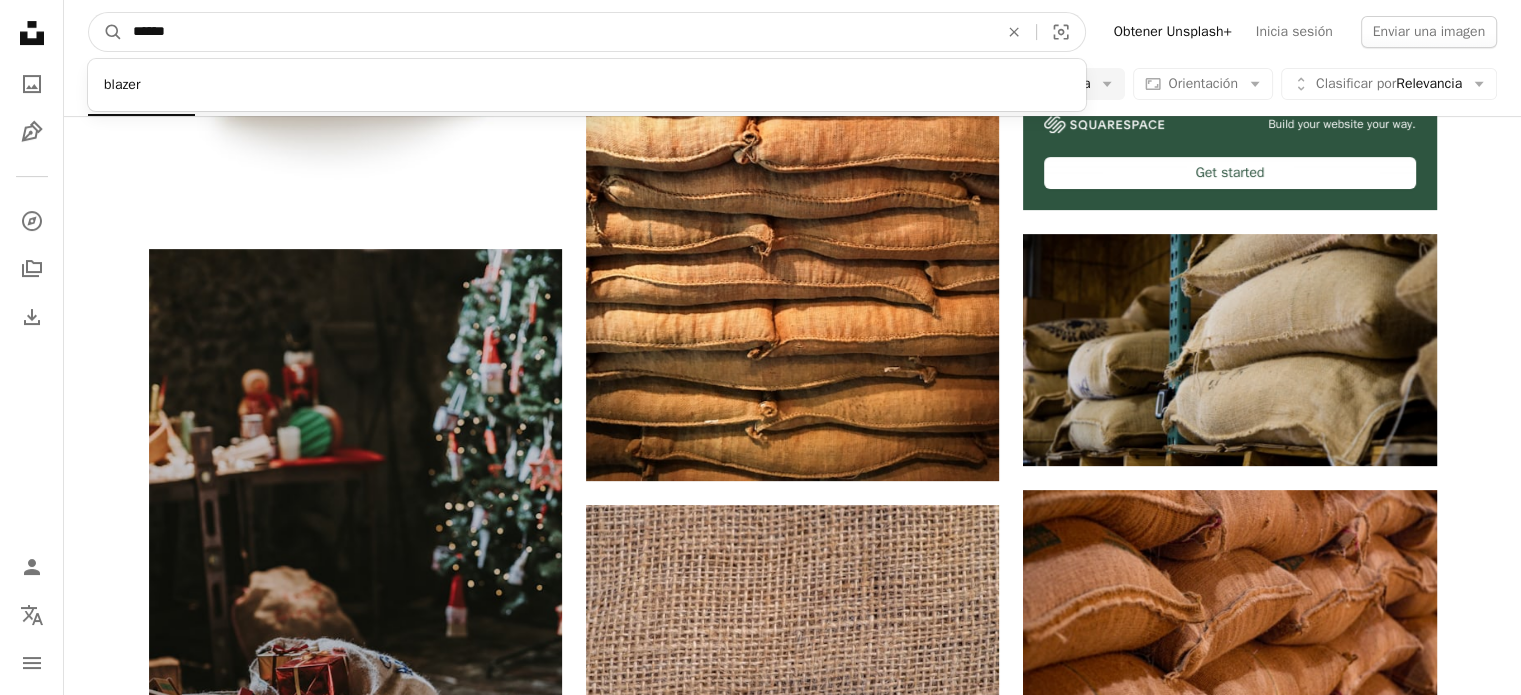type on "******" 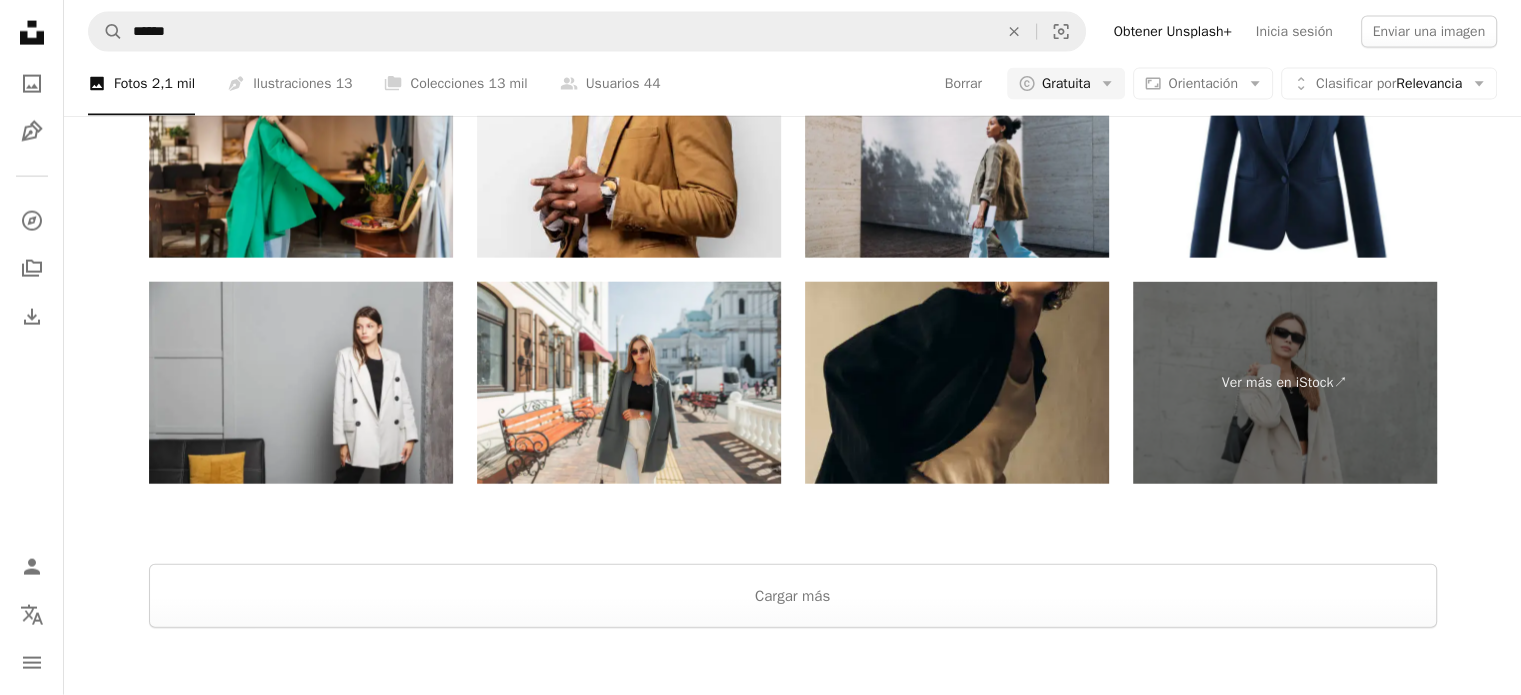 scroll, scrollTop: 4792, scrollLeft: 0, axis: vertical 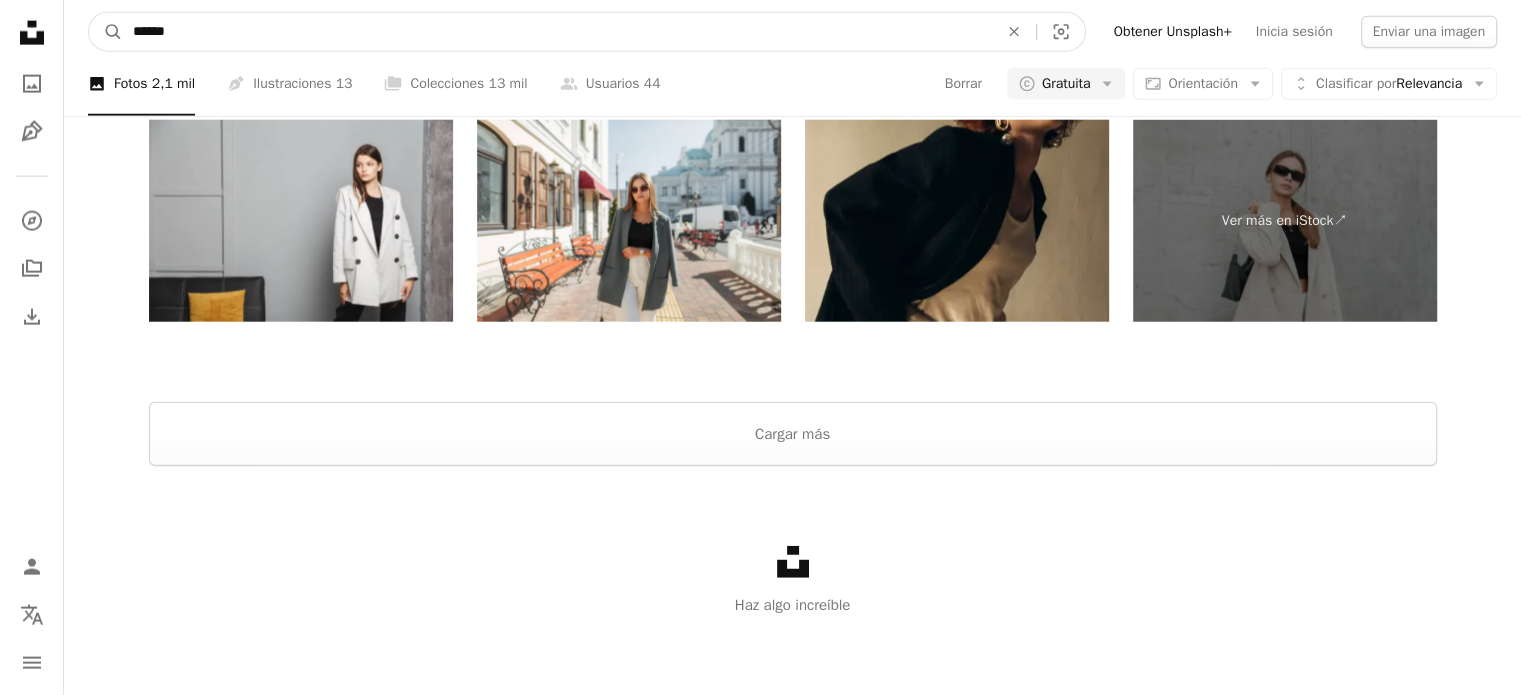 drag, startPoint x: 231, startPoint y: 35, endPoint x: 63, endPoint y: 35, distance: 168 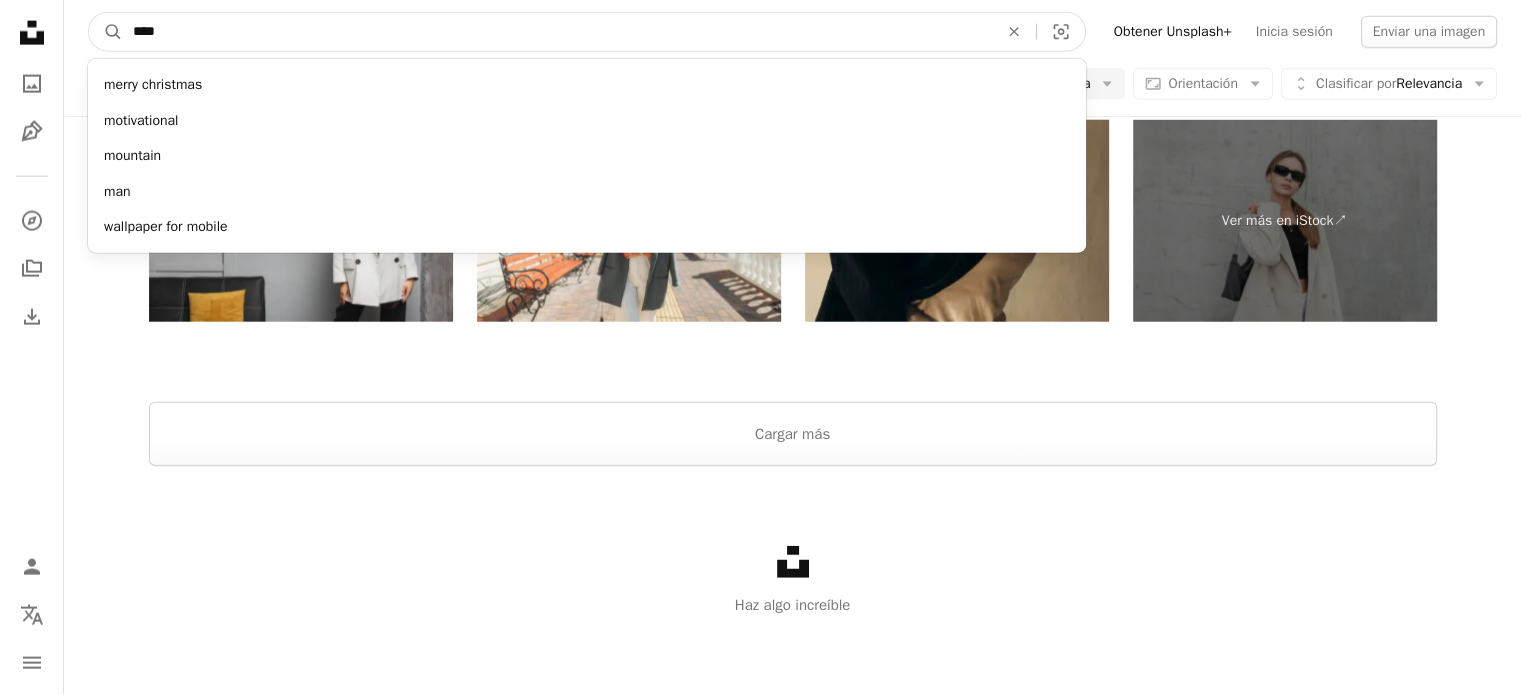 type on "*****" 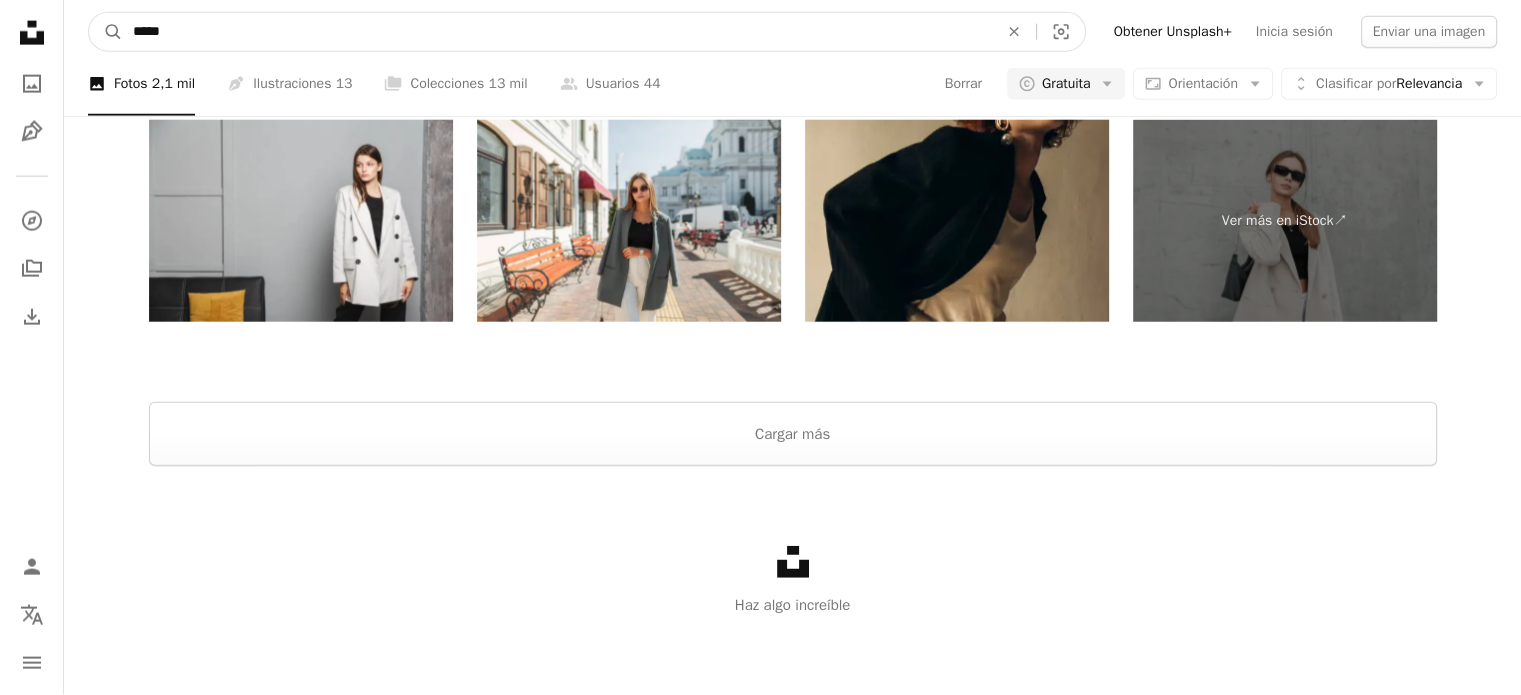 click on "A magnifying glass" at bounding box center (106, 32) 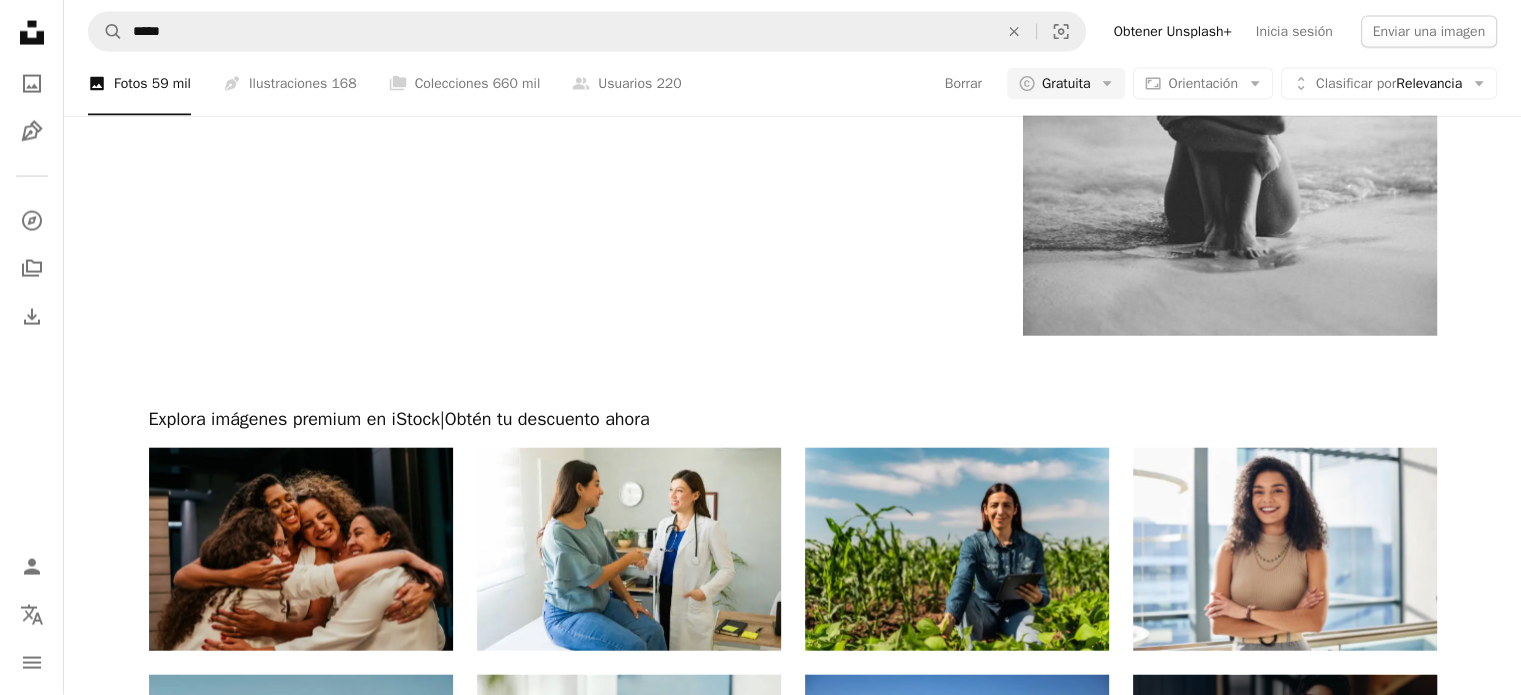 scroll, scrollTop: 4287, scrollLeft: 0, axis: vertical 